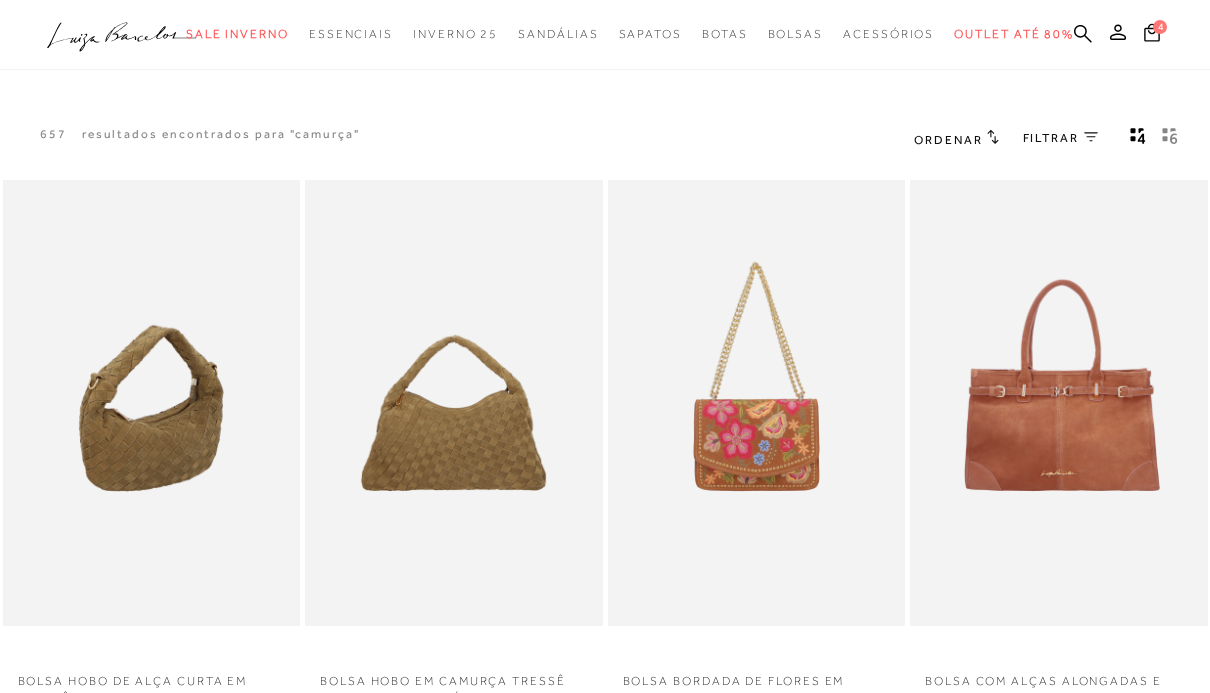 scroll, scrollTop: 0, scrollLeft: 0, axis: both 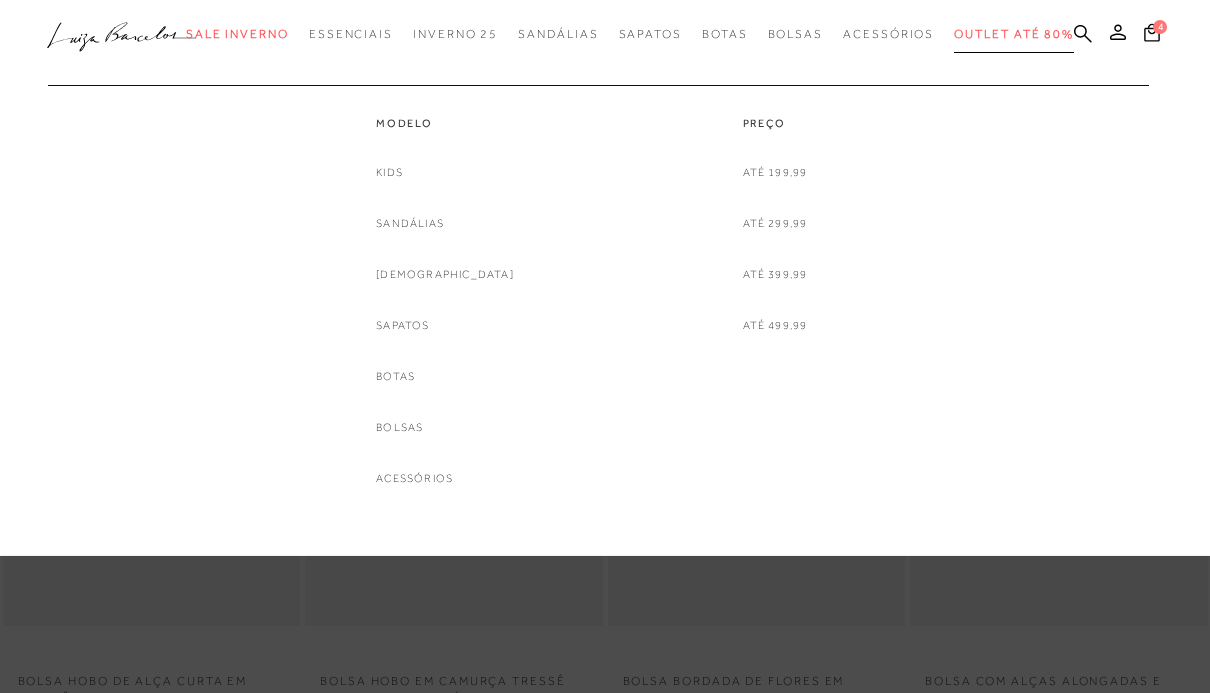 click on "Outlet até 80%" at bounding box center [1014, 34] 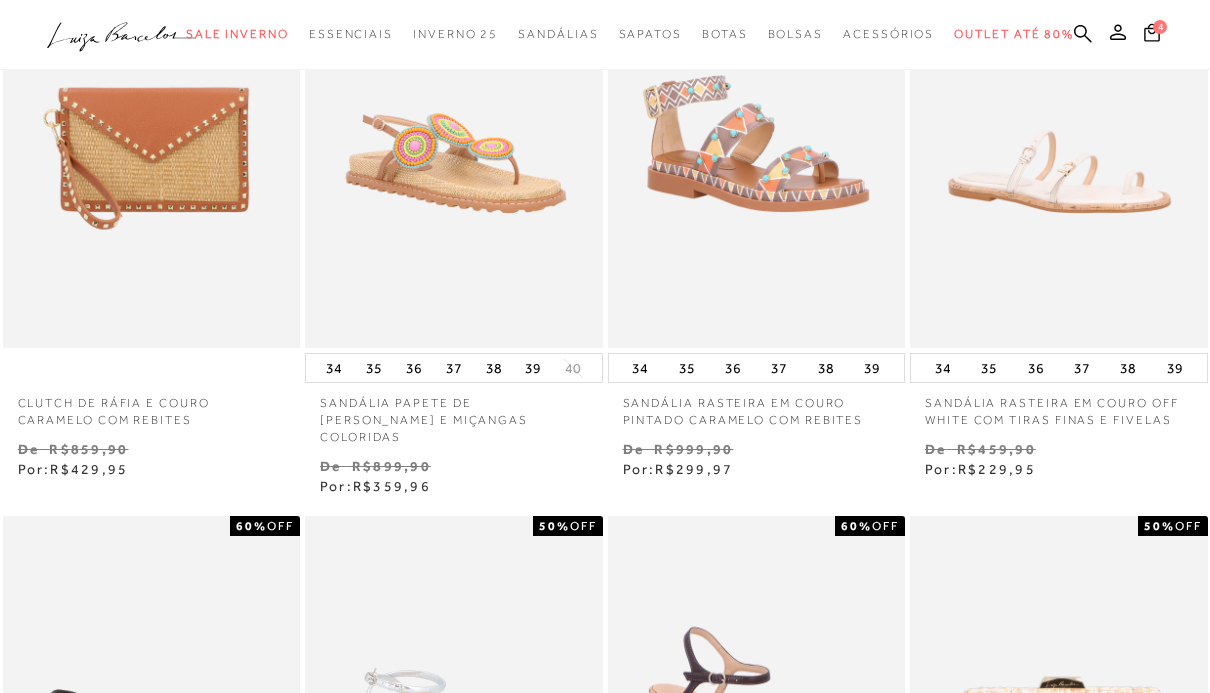scroll, scrollTop: 835, scrollLeft: 0, axis: vertical 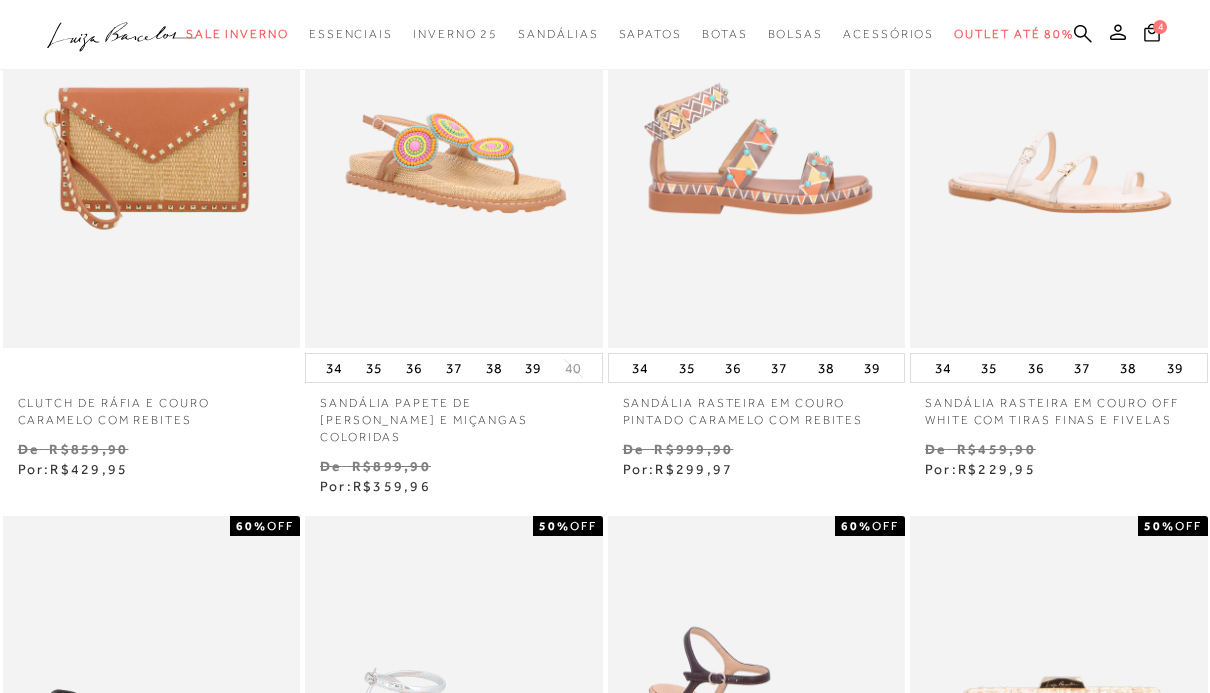 click at bounding box center (758, 125) 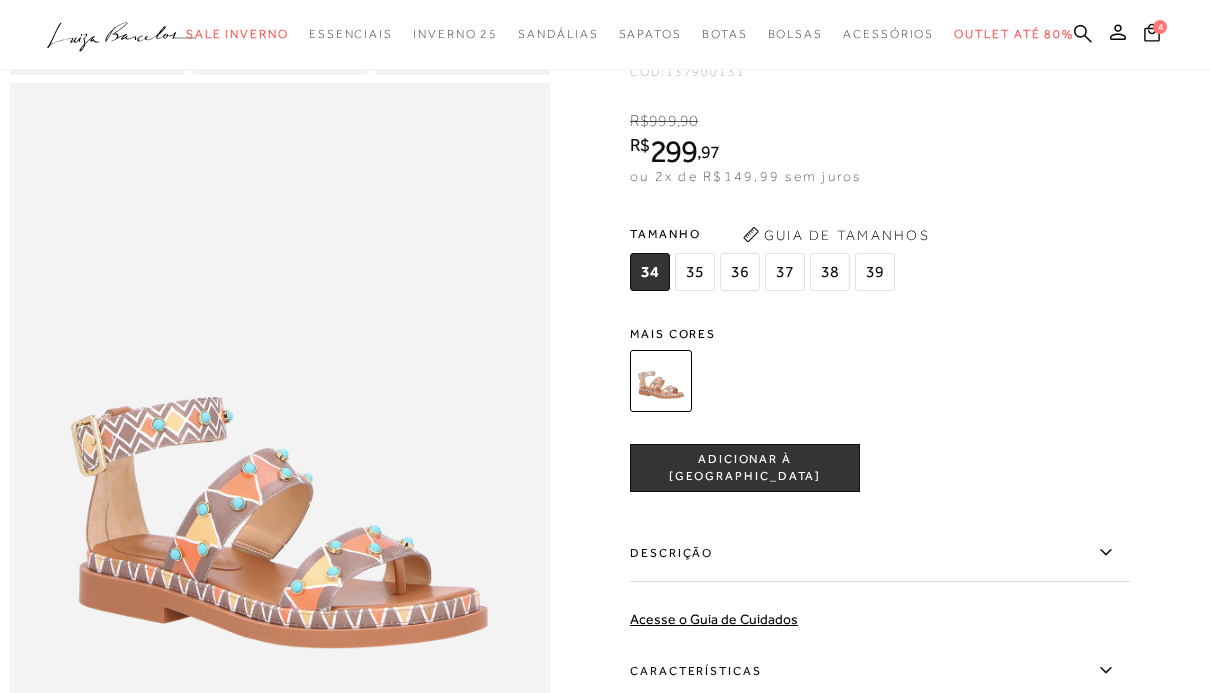 scroll, scrollTop: 765, scrollLeft: 0, axis: vertical 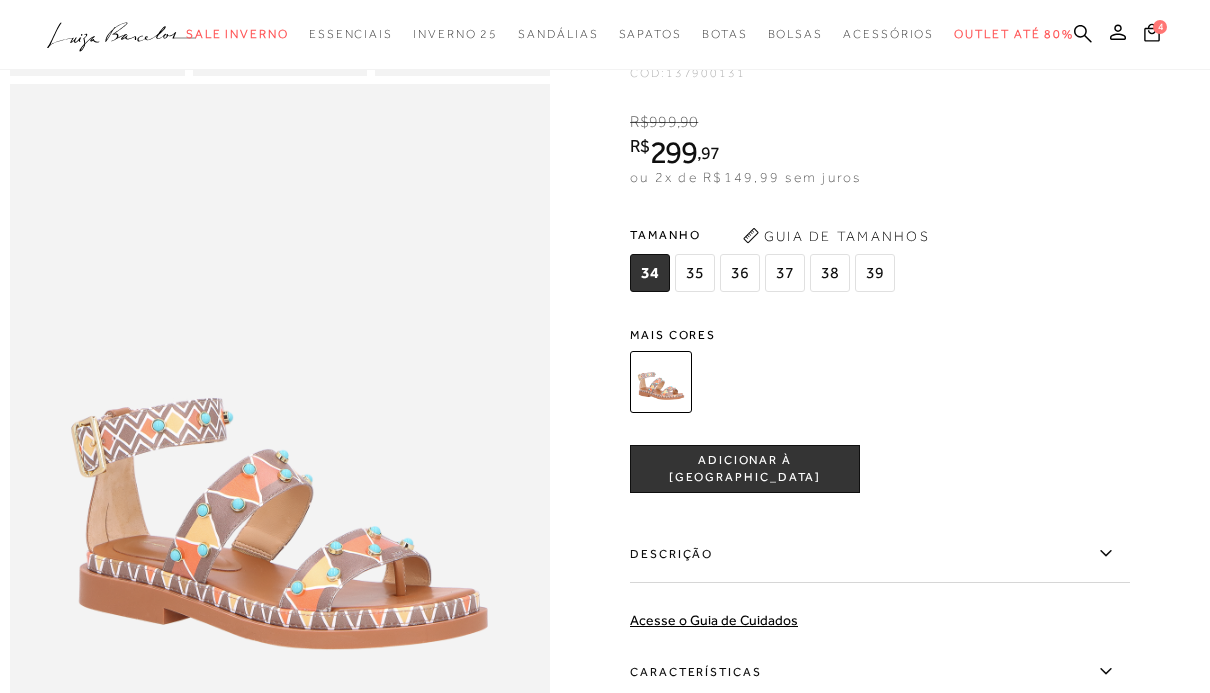 click on "35" at bounding box center [695, 273] 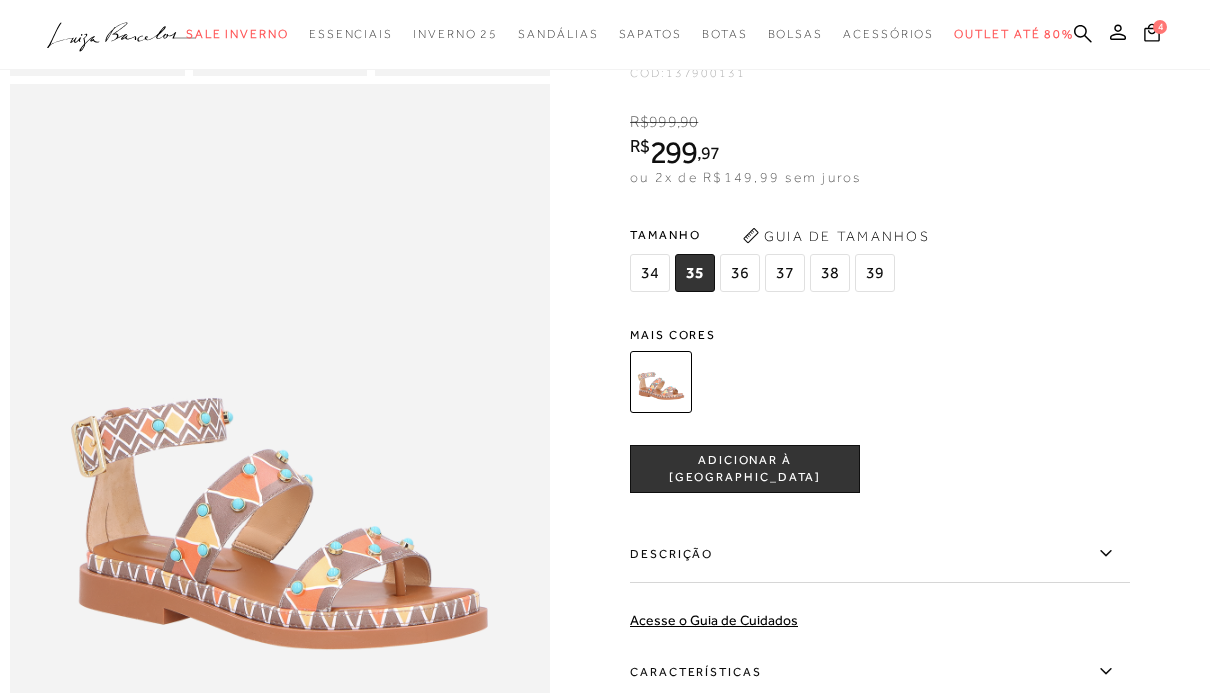 click on "36" at bounding box center (740, 273) 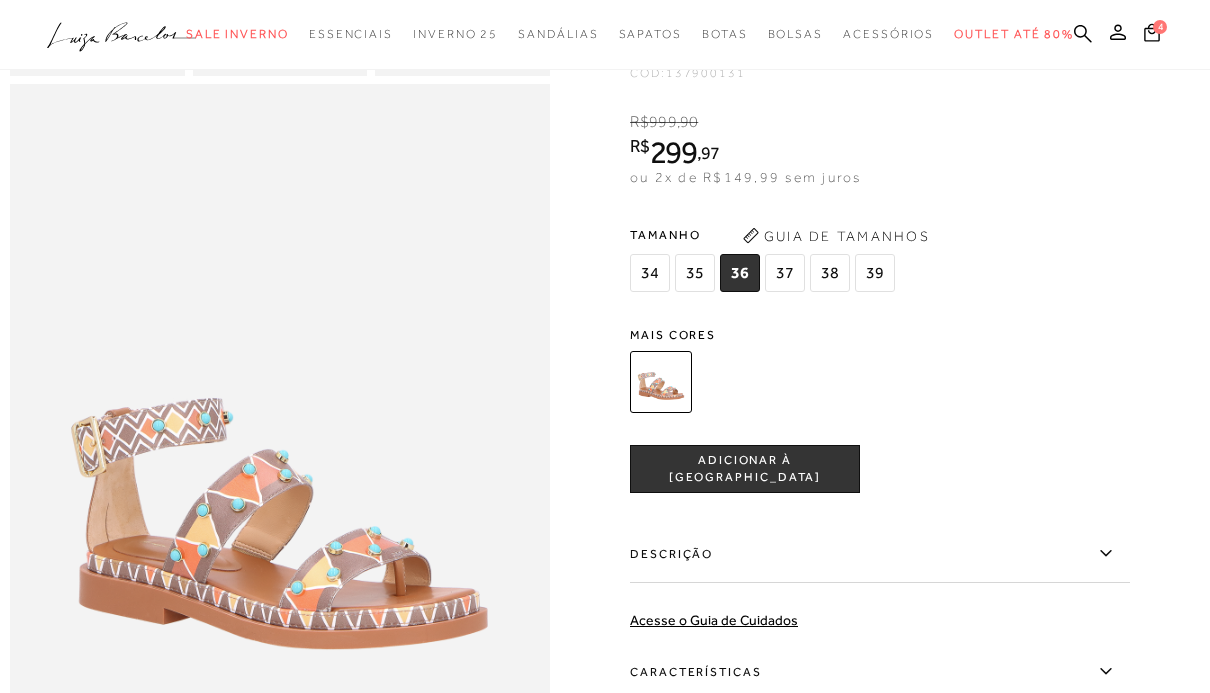 click on "ADICIONAR À [GEOGRAPHIC_DATA]" at bounding box center (745, 469) 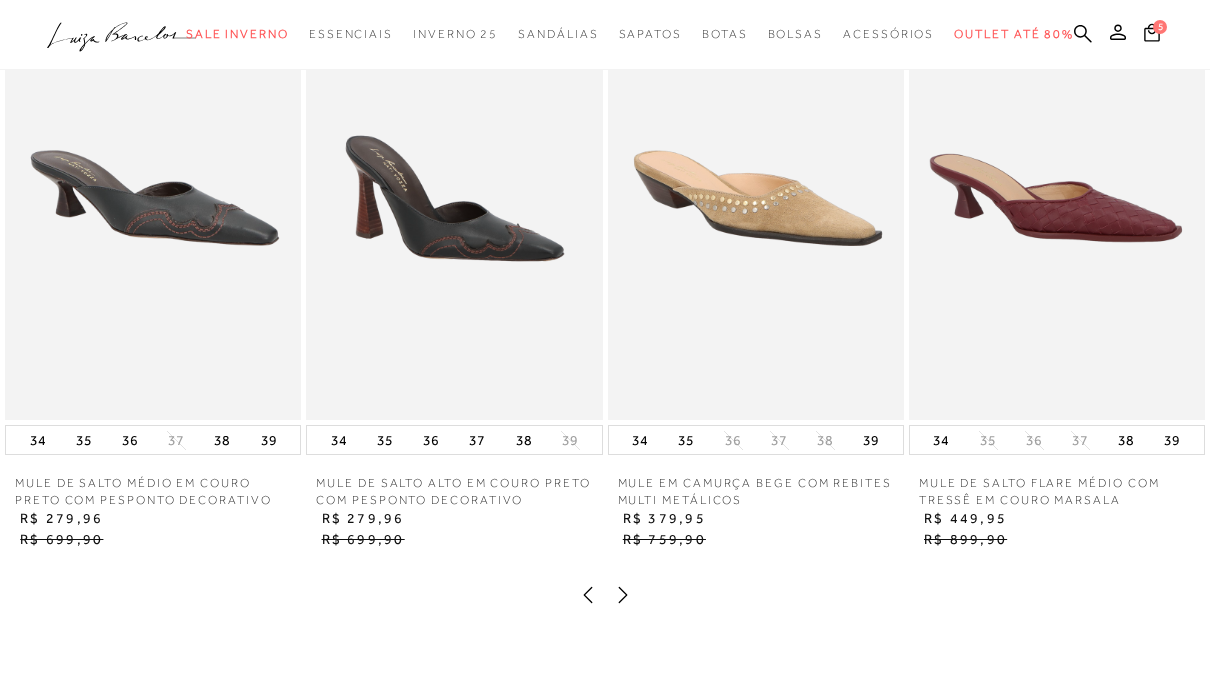scroll, scrollTop: 2019, scrollLeft: 0, axis: vertical 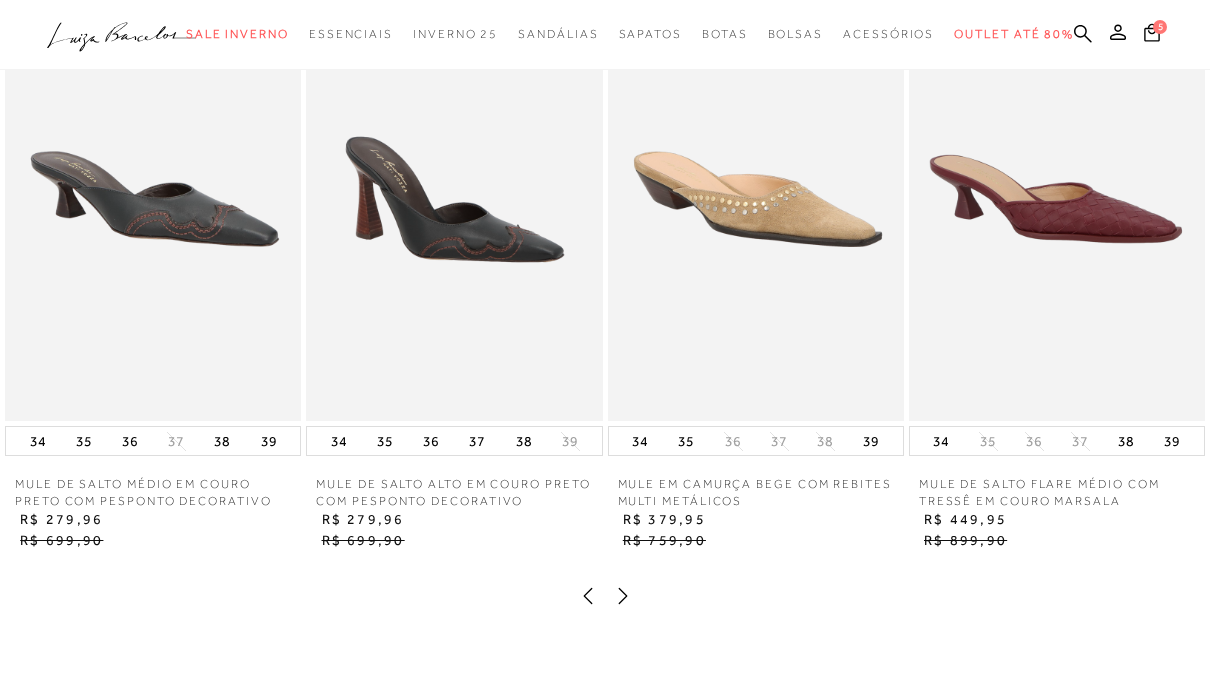 click 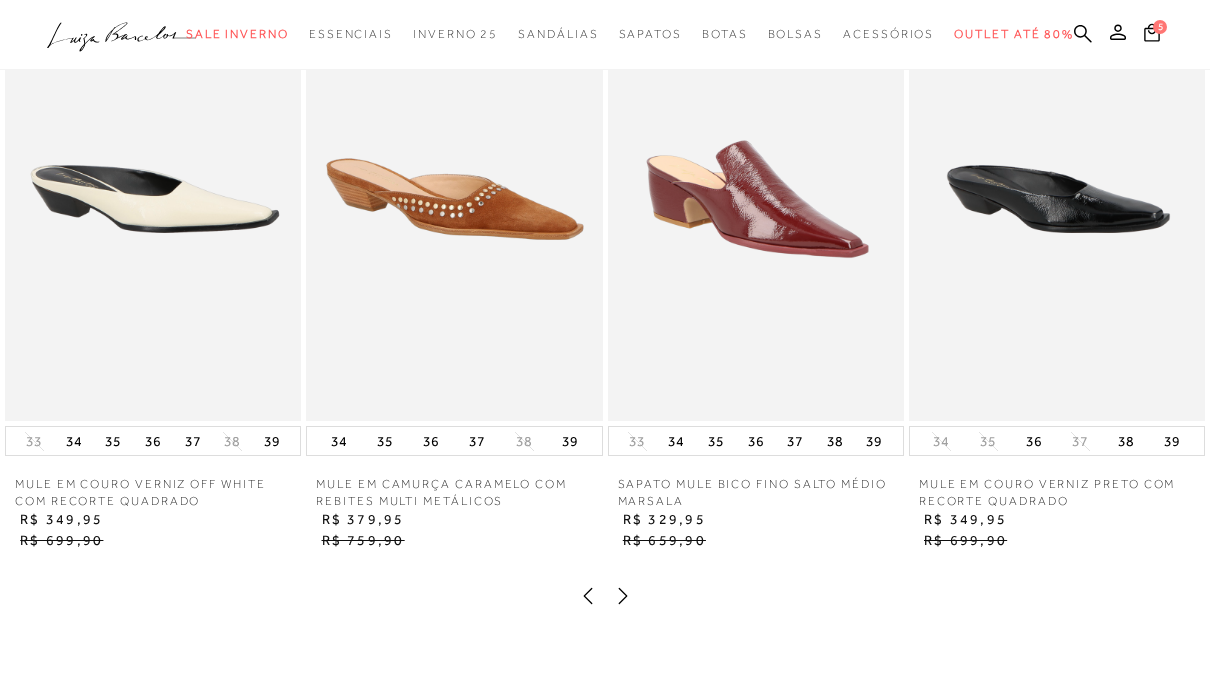 click 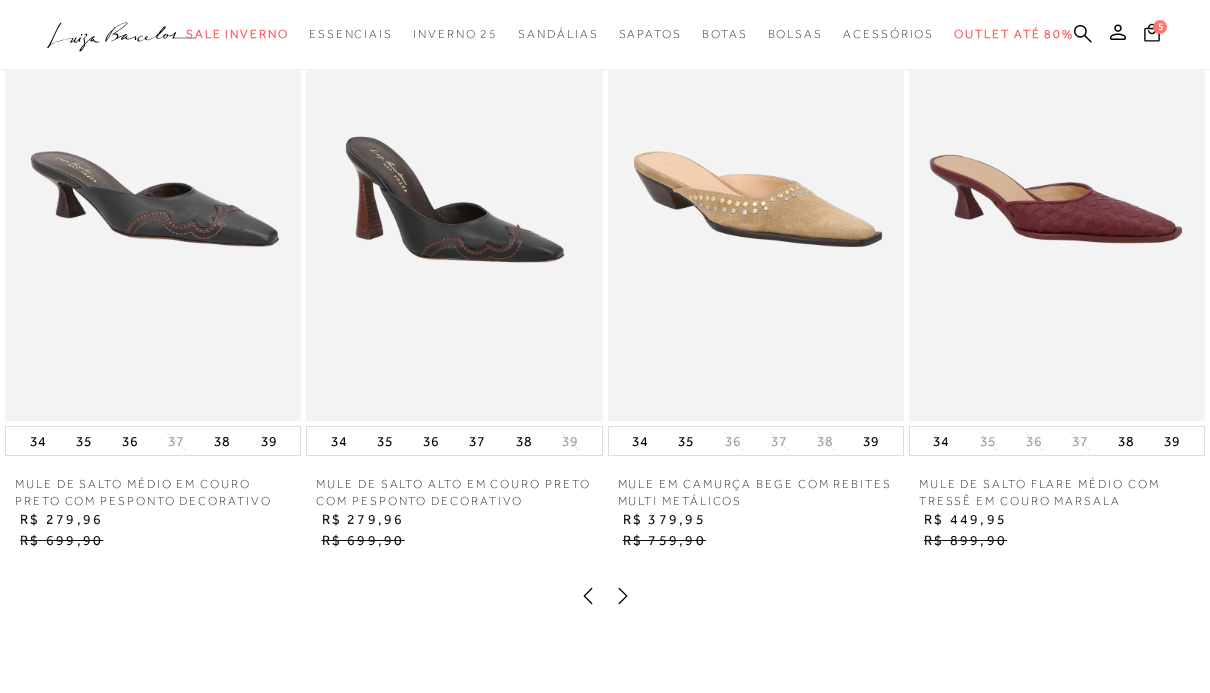 click 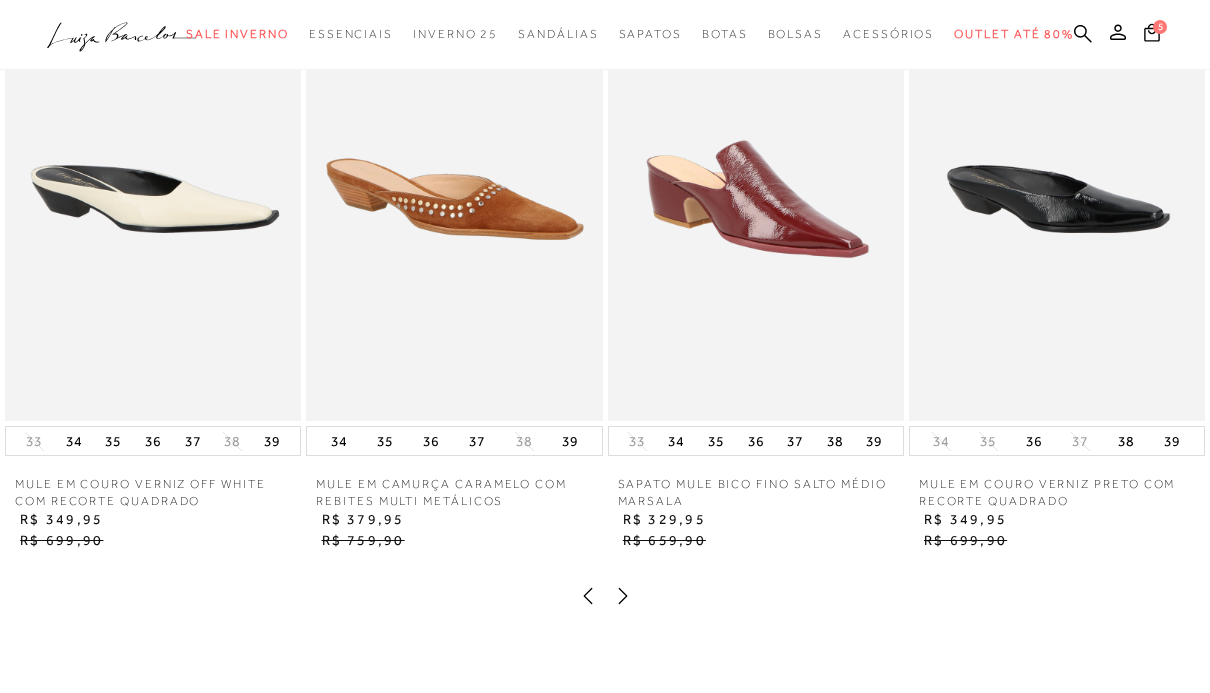 click 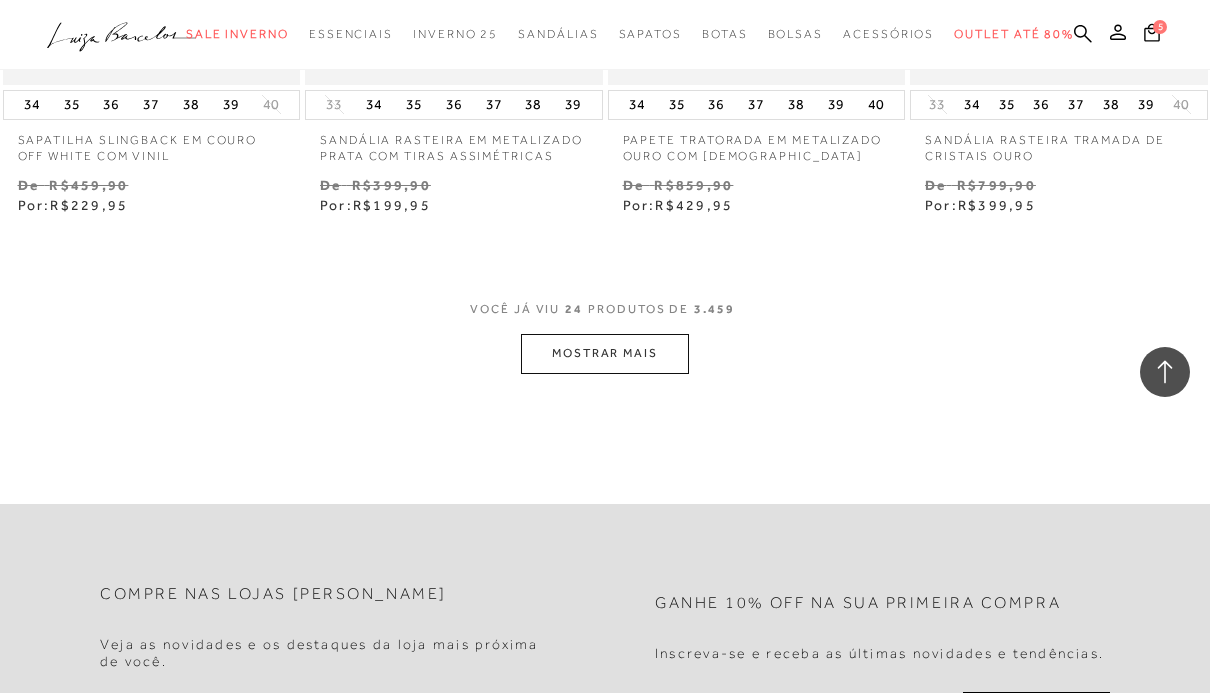 scroll, scrollTop: 3530, scrollLeft: 0, axis: vertical 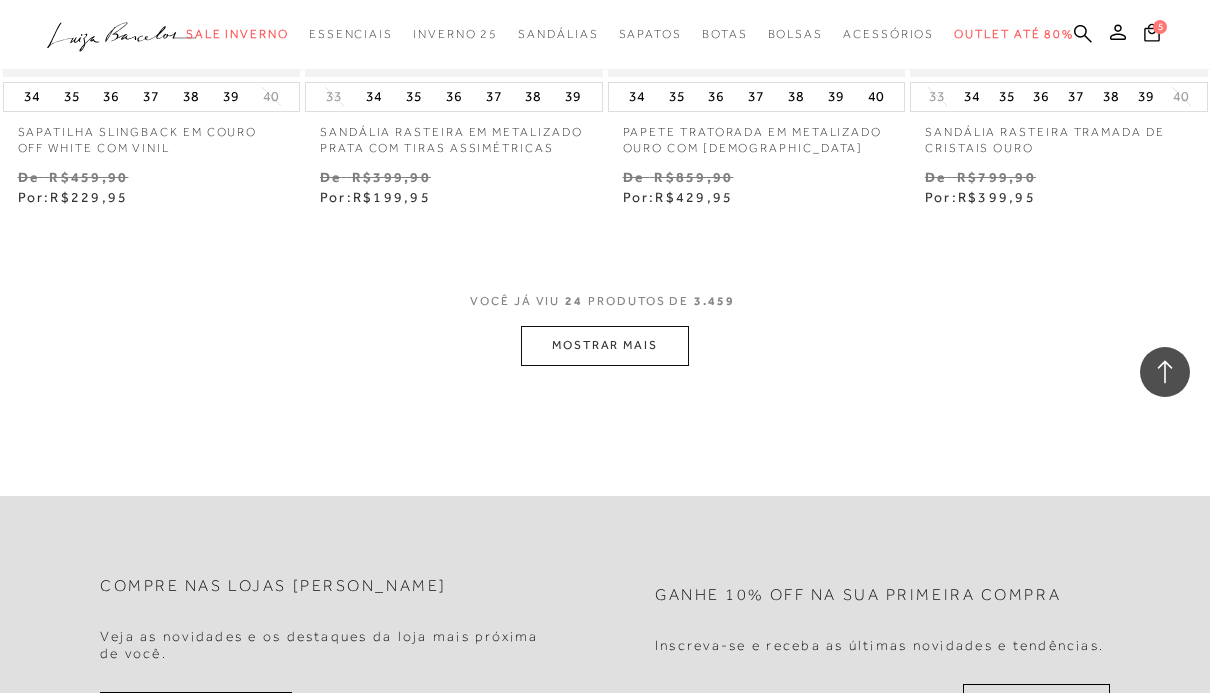 click on "MOSTRAR MAIS" at bounding box center (605, 345) 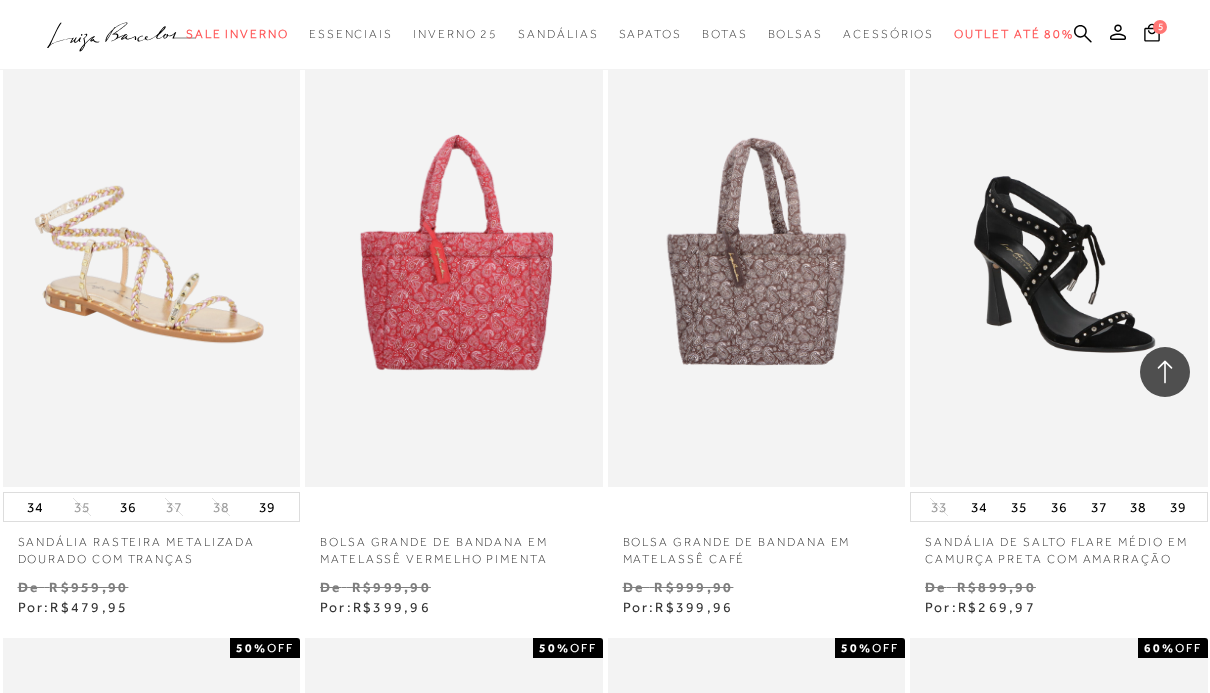 scroll, scrollTop: 4913, scrollLeft: 0, axis: vertical 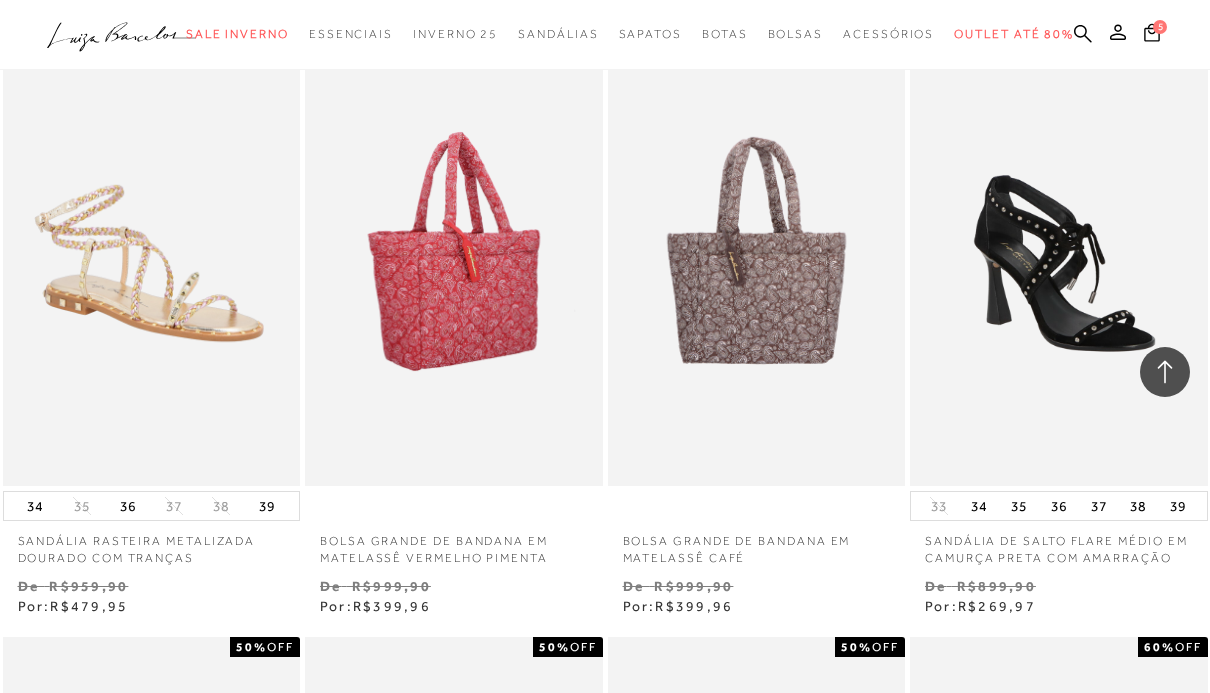 click at bounding box center [455, 263] 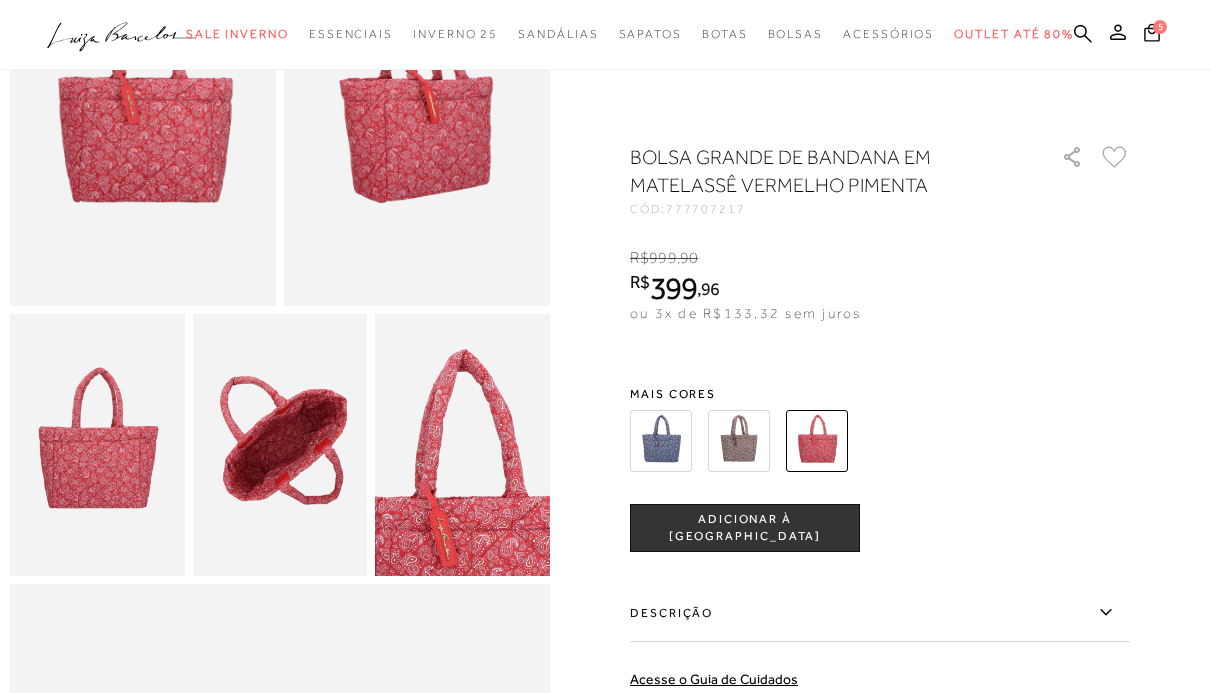 scroll, scrollTop: 268, scrollLeft: 0, axis: vertical 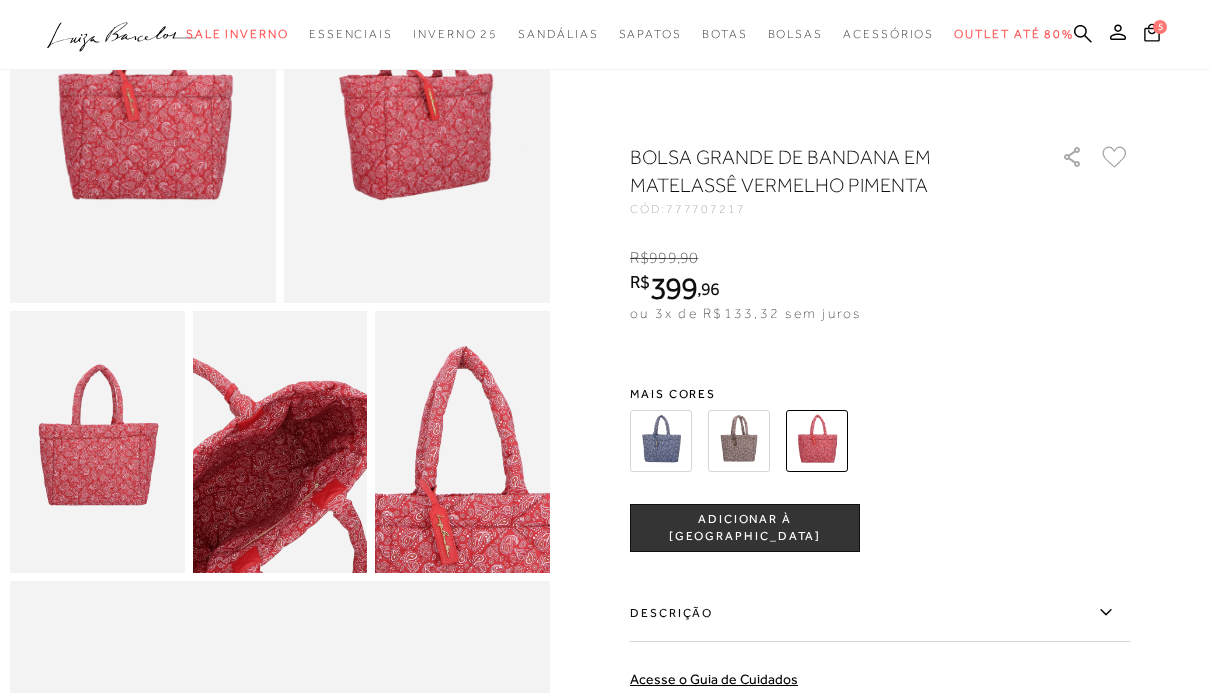click at bounding box center [240, 493] 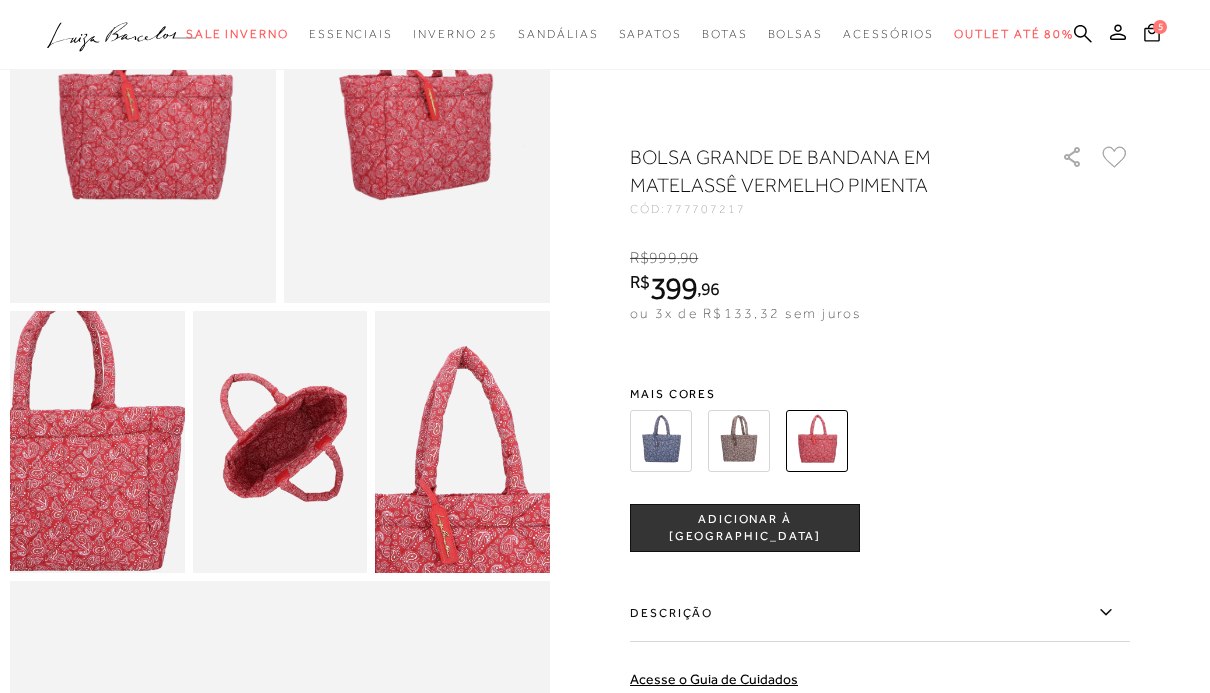 click at bounding box center (63, 444) 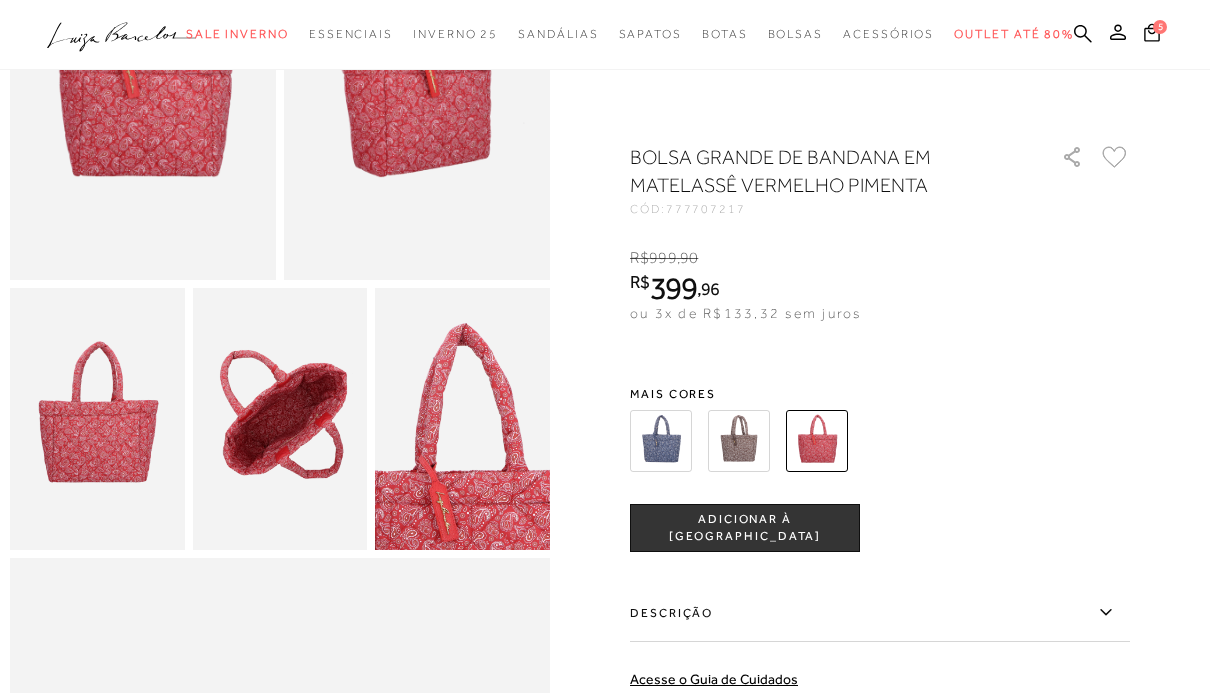 scroll, scrollTop: 290, scrollLeft: 0, axis: vertical 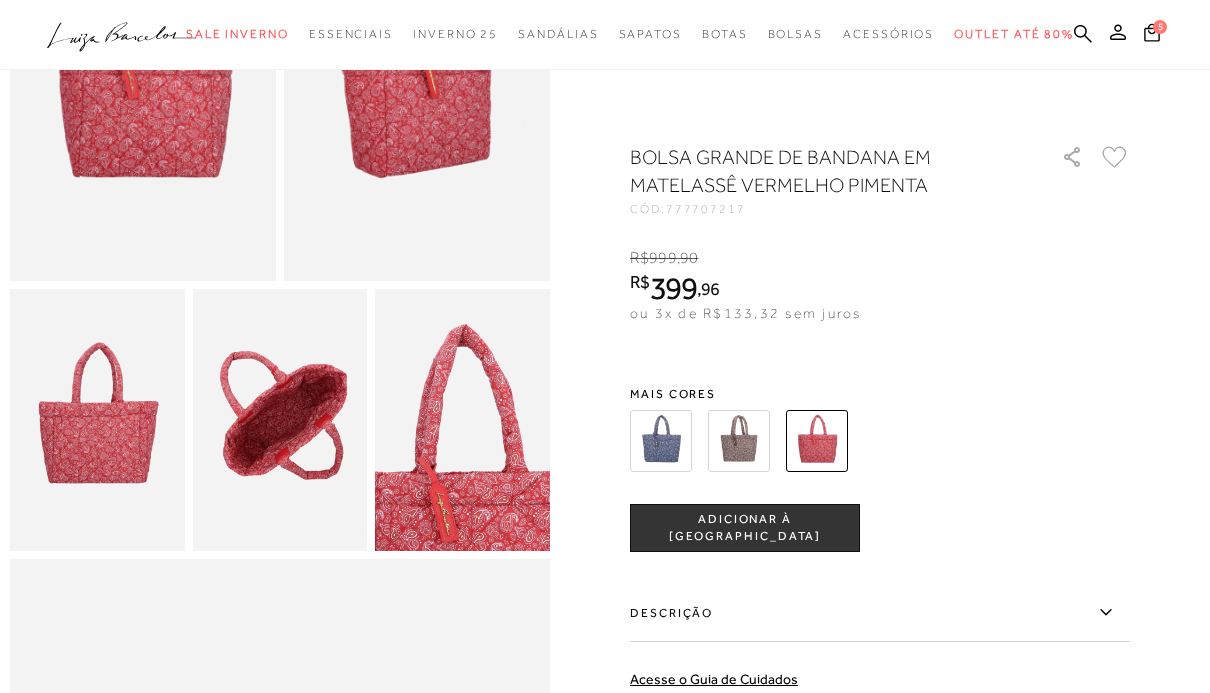 click at bounding box center [462, 420] 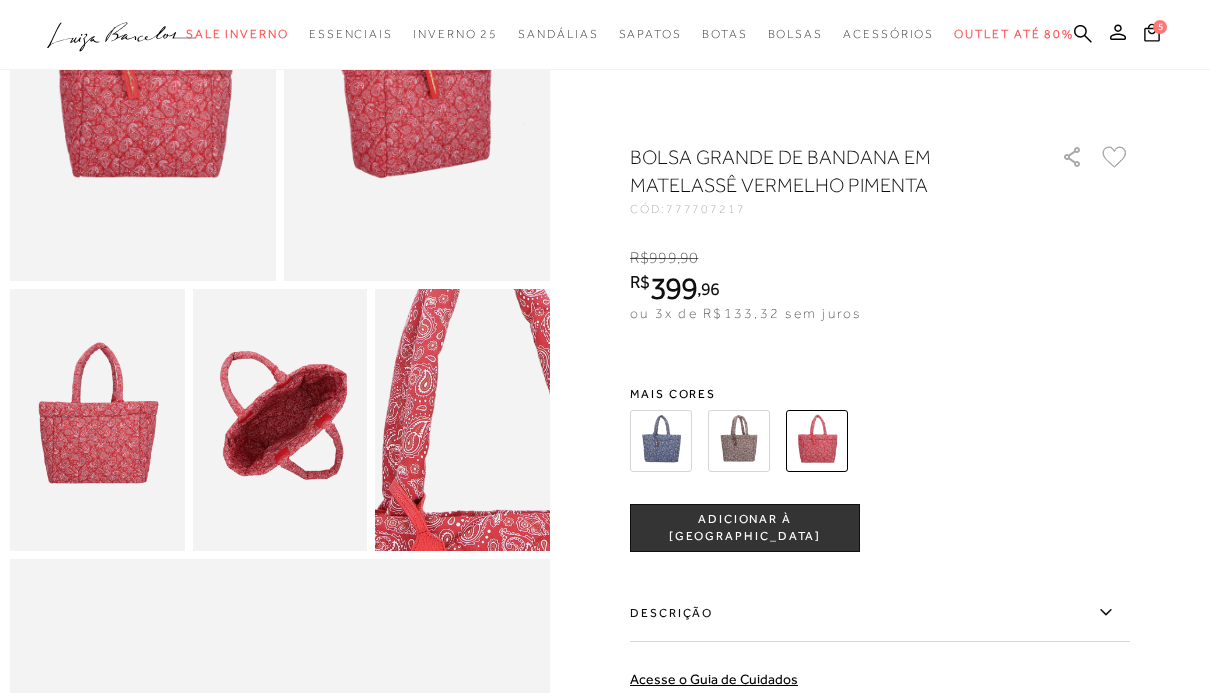 click at bounding box center [476, 408] 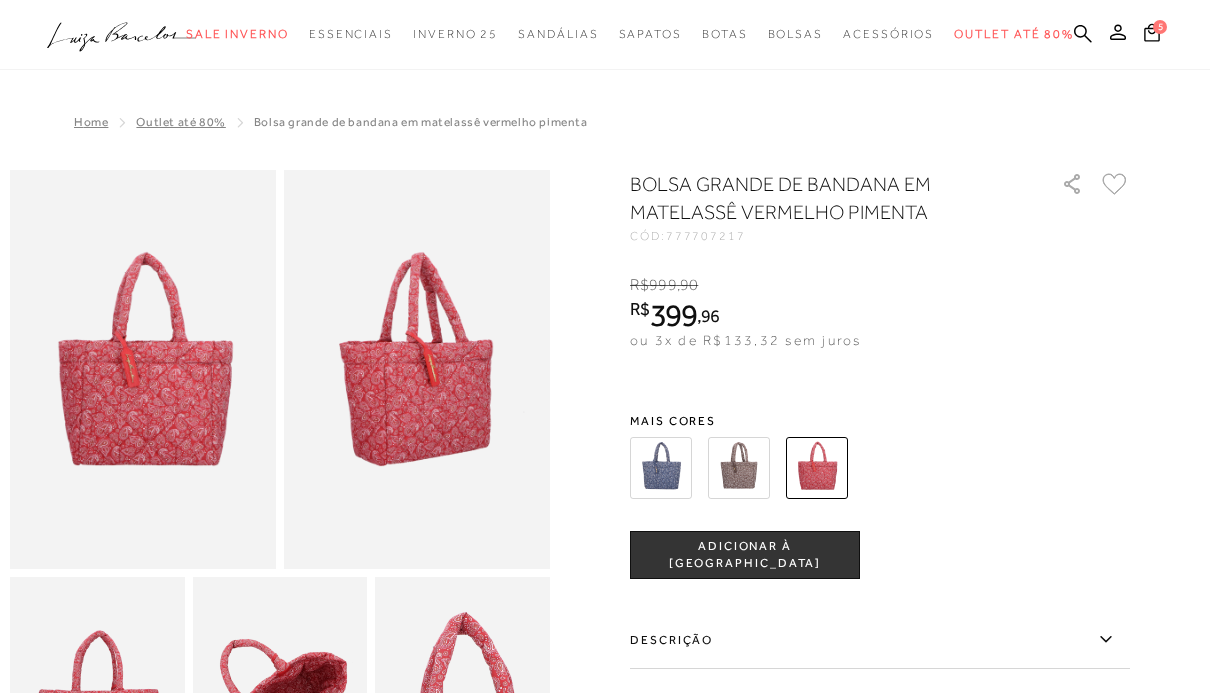 scroll, scrollTop: 0, scrollLeft: 0, axis: both 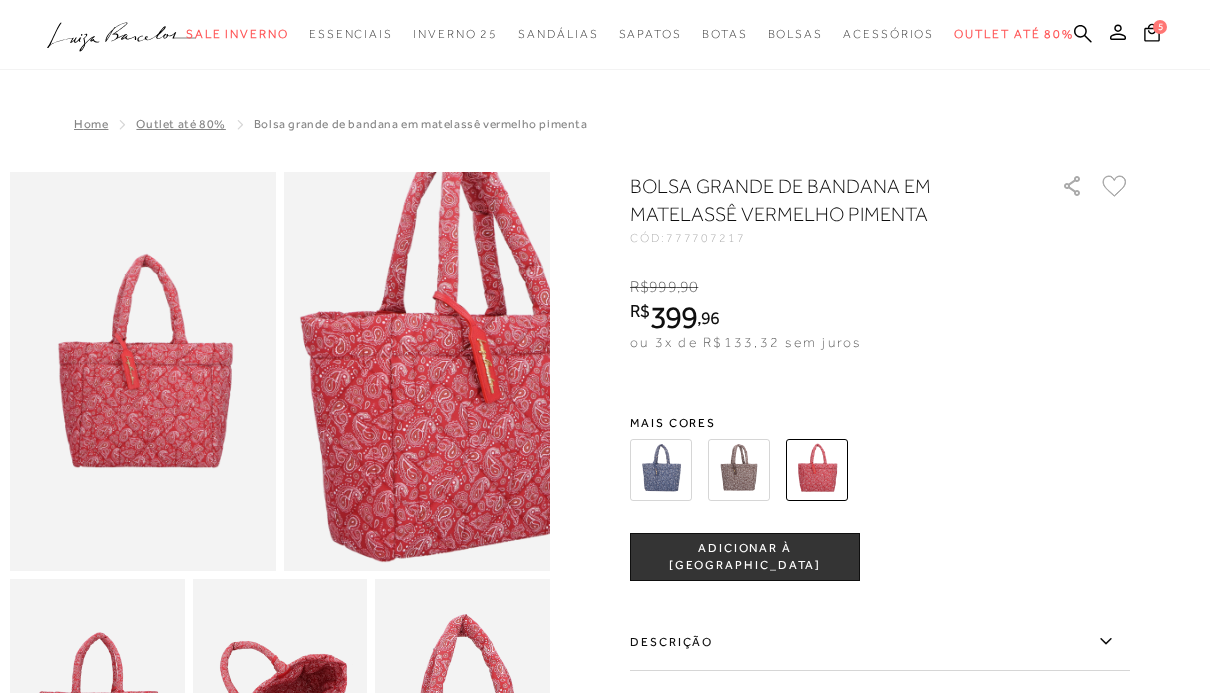 click at bounding box center (456, 369) 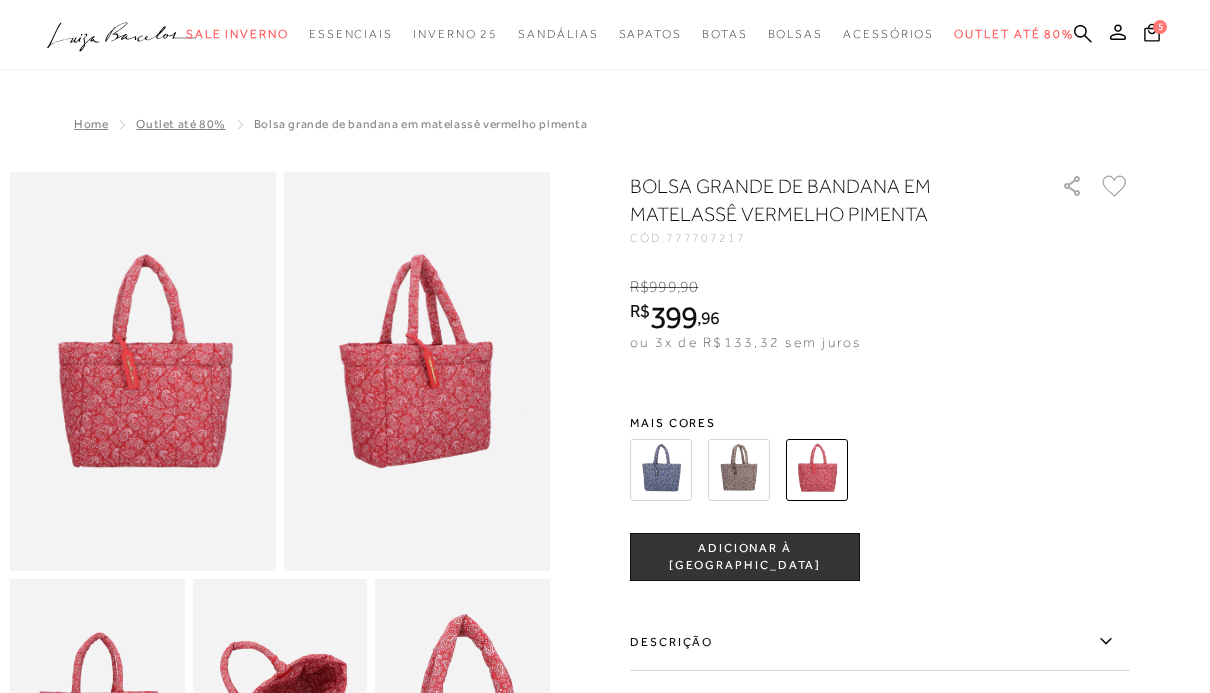 click at bounding box center (143, 371) 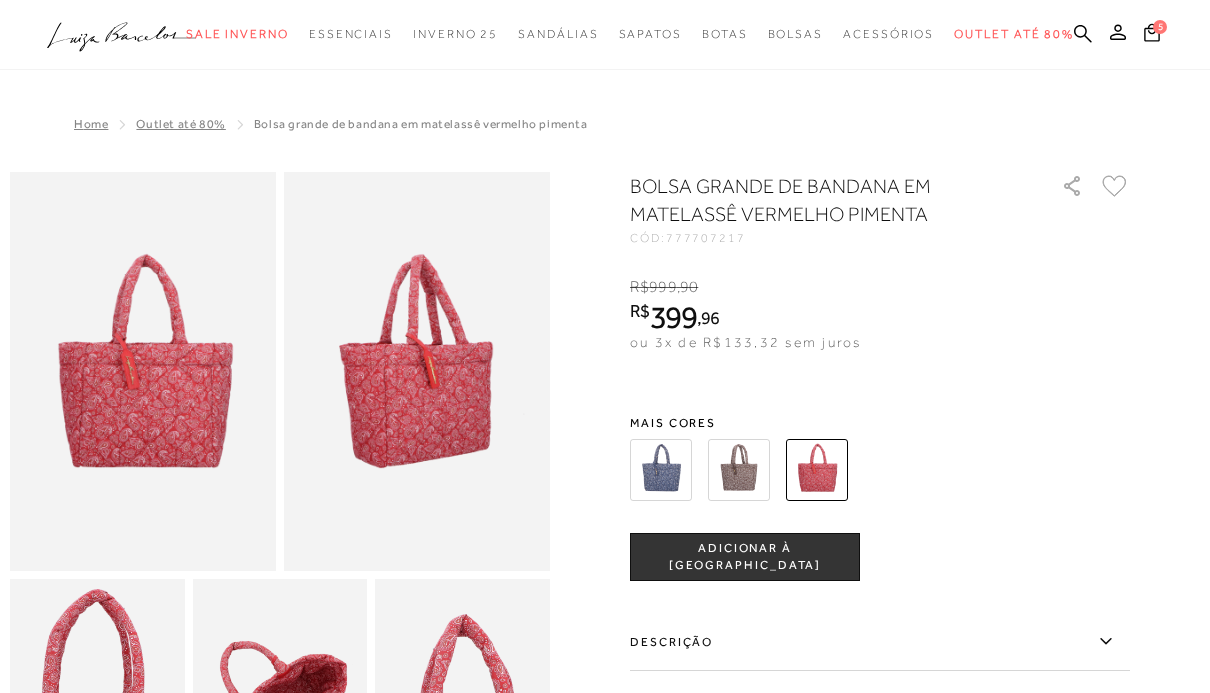 click at bounding box center [92, 744] 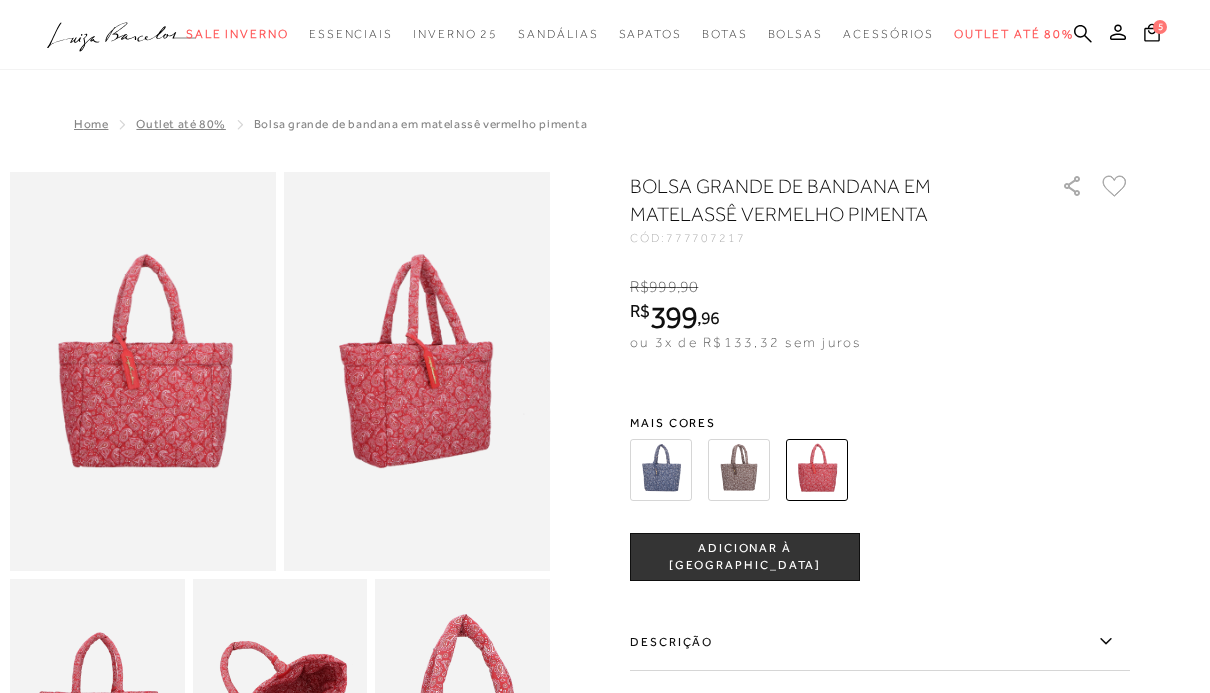 click at bounding box center [280, 710] 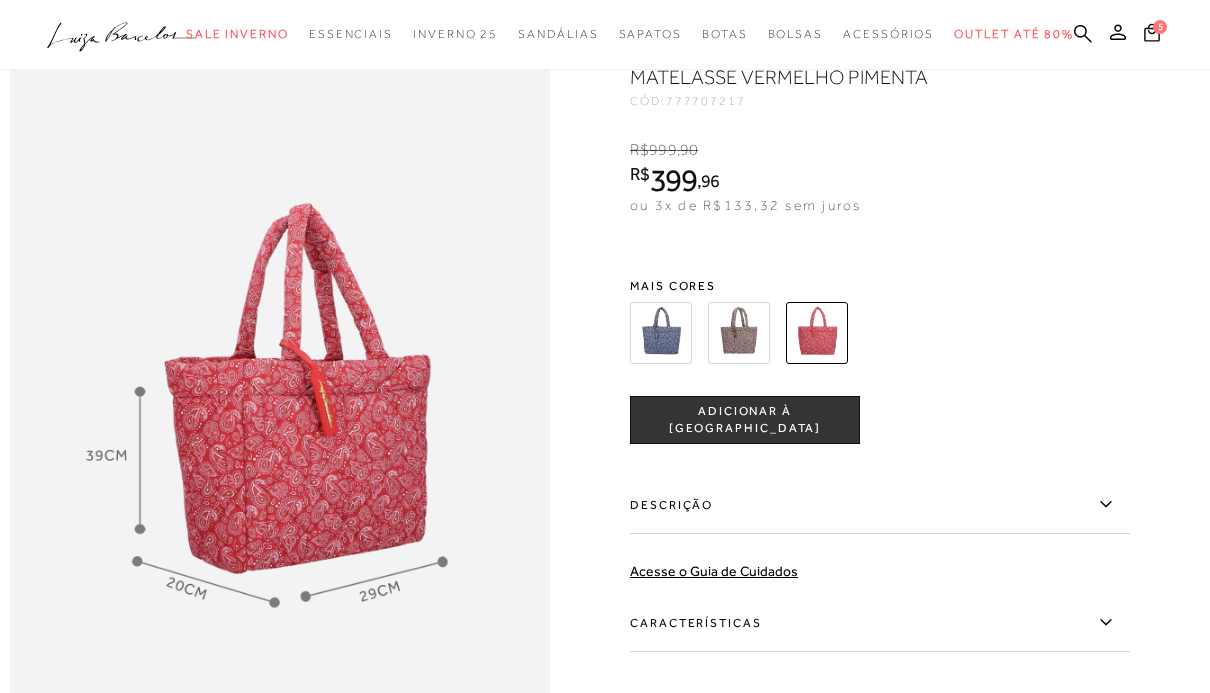 scroll, scrollTop: 813, scrollLeft: 0, axis: vertical 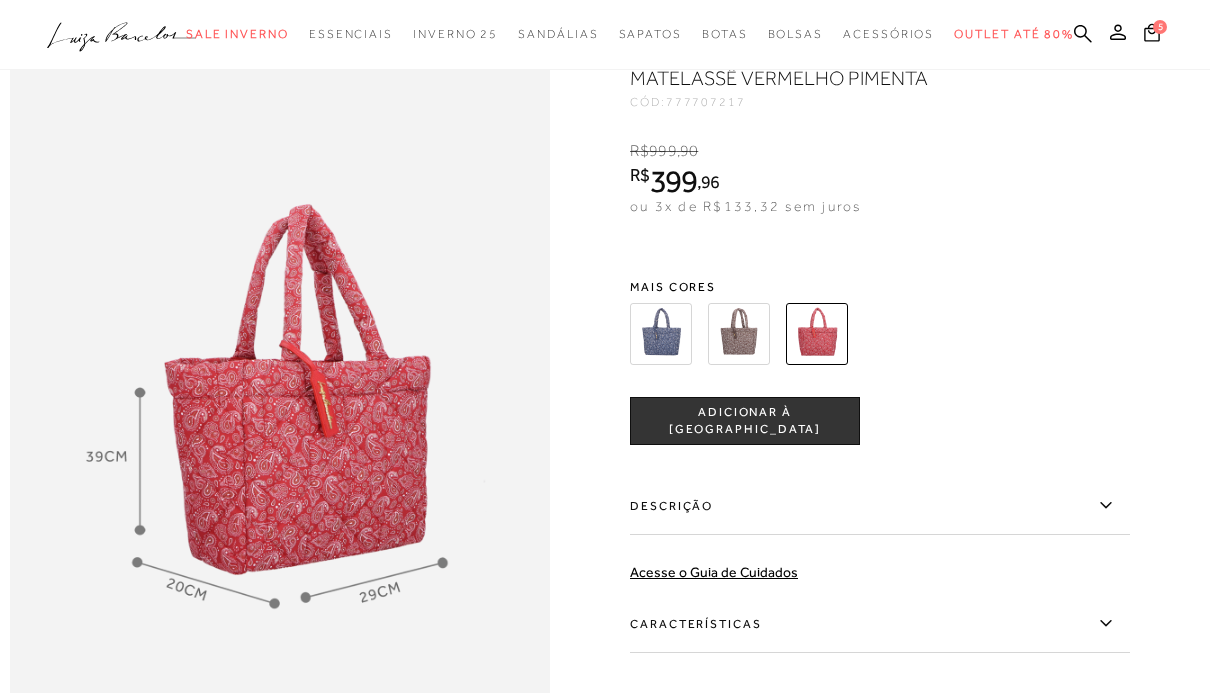 click on "ADICIONAR À [GEOGRAPHIC_DATA]" at bounding box center (745, 421) 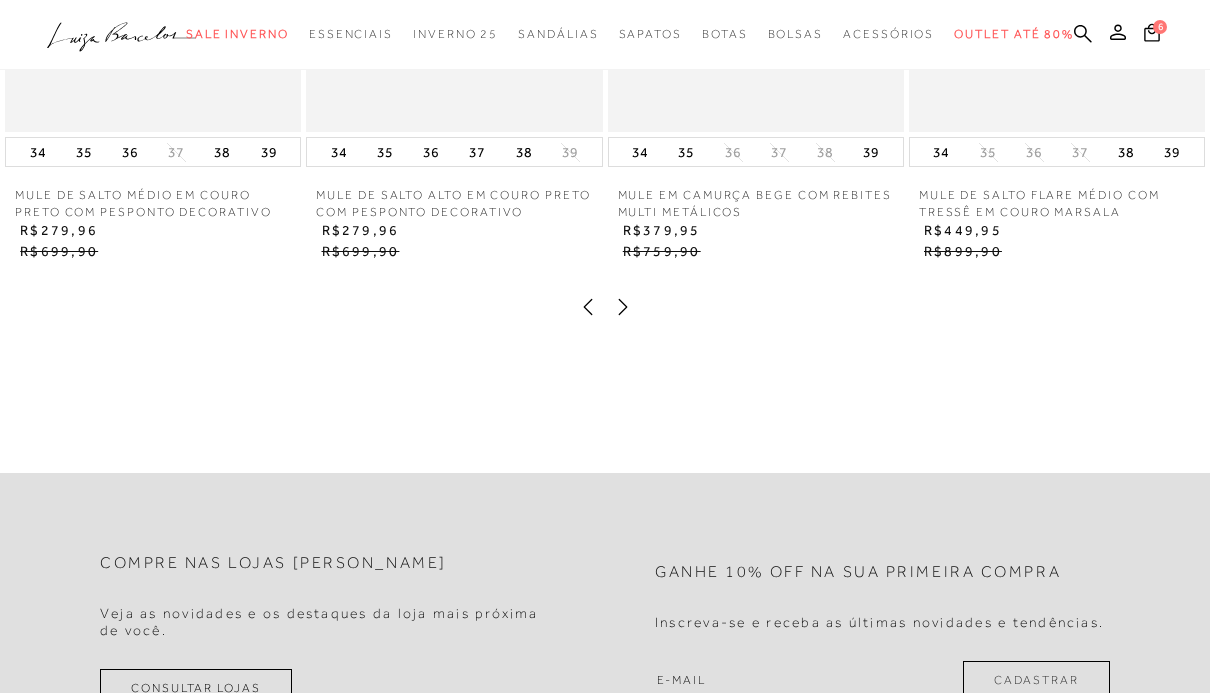 scroll, scrollTop: 2310, scrollLeft: 0, axis: vertical 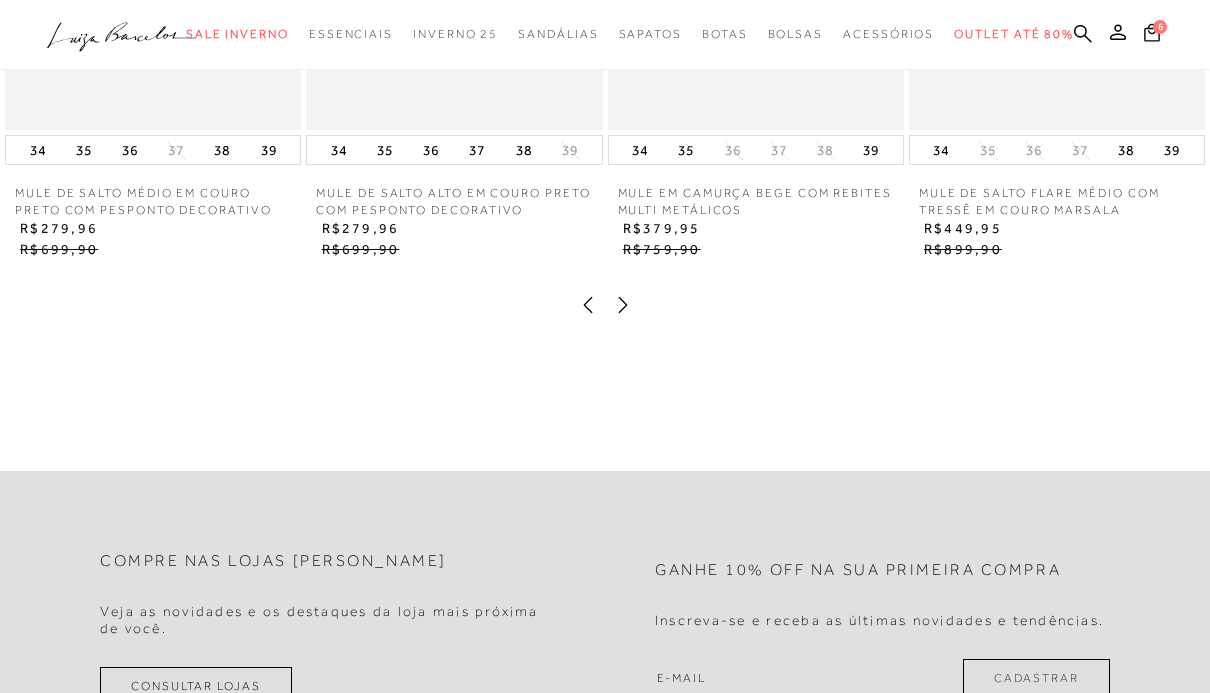 click 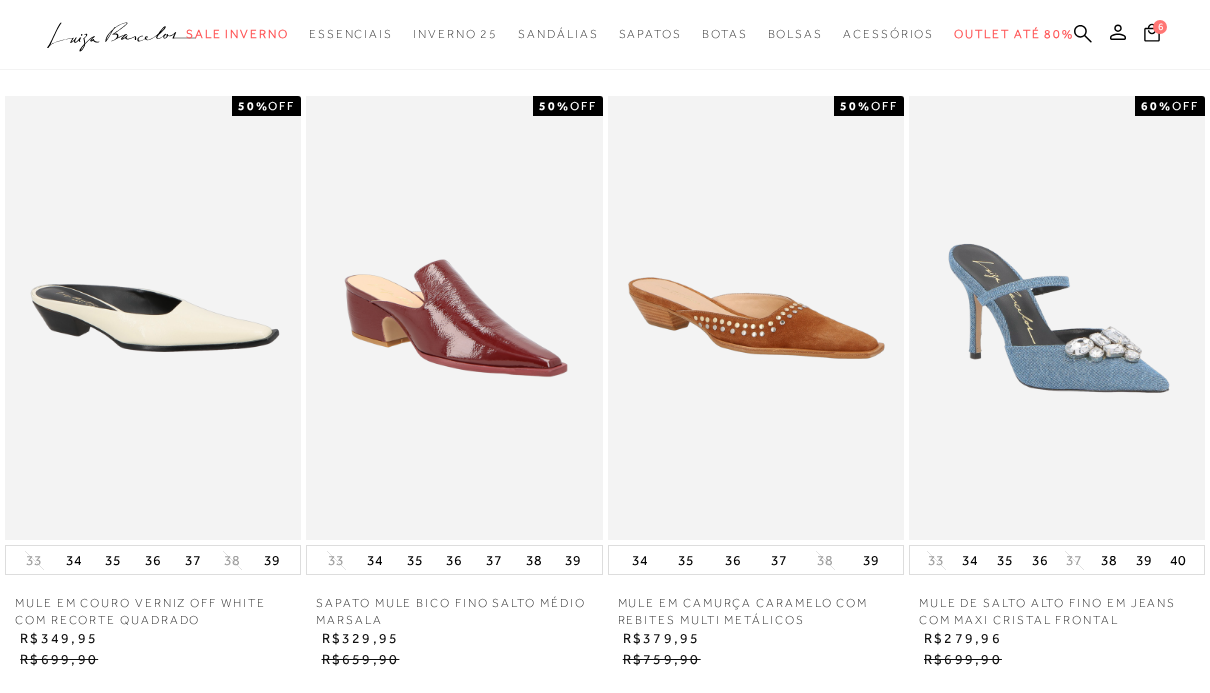 scroll, scrollTop: 1894, scrollLeft: 0, axis: vertical 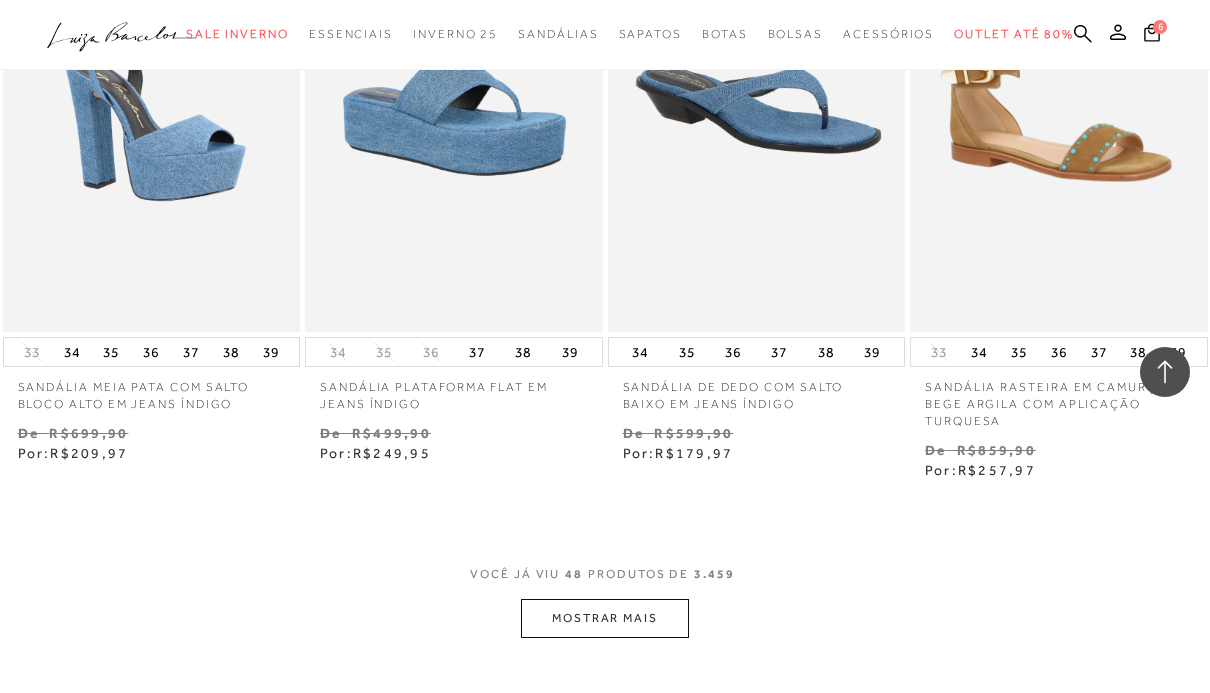 click on "VOCÊ JÁ VIU  48   PRODUTOS DE  3.459
MOSTRAR MAIS" at bounding box center [605, 600] 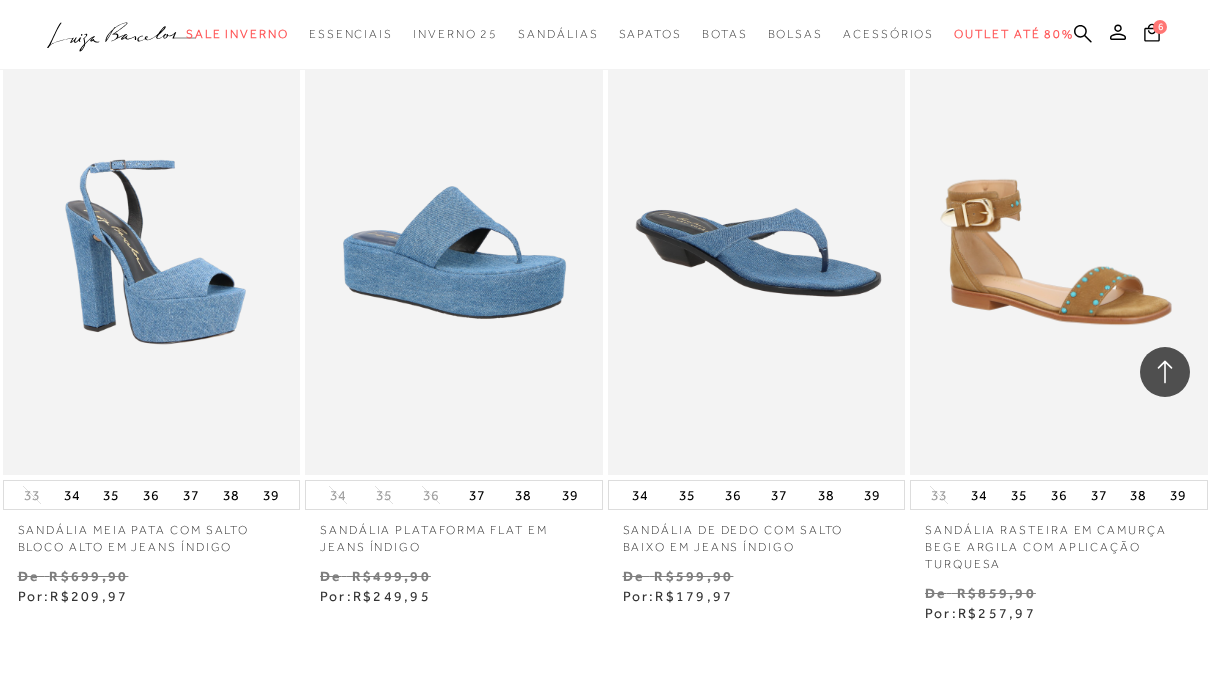 scroll, scrollTop: 6715, scrollLeft: 0, axis: vertical 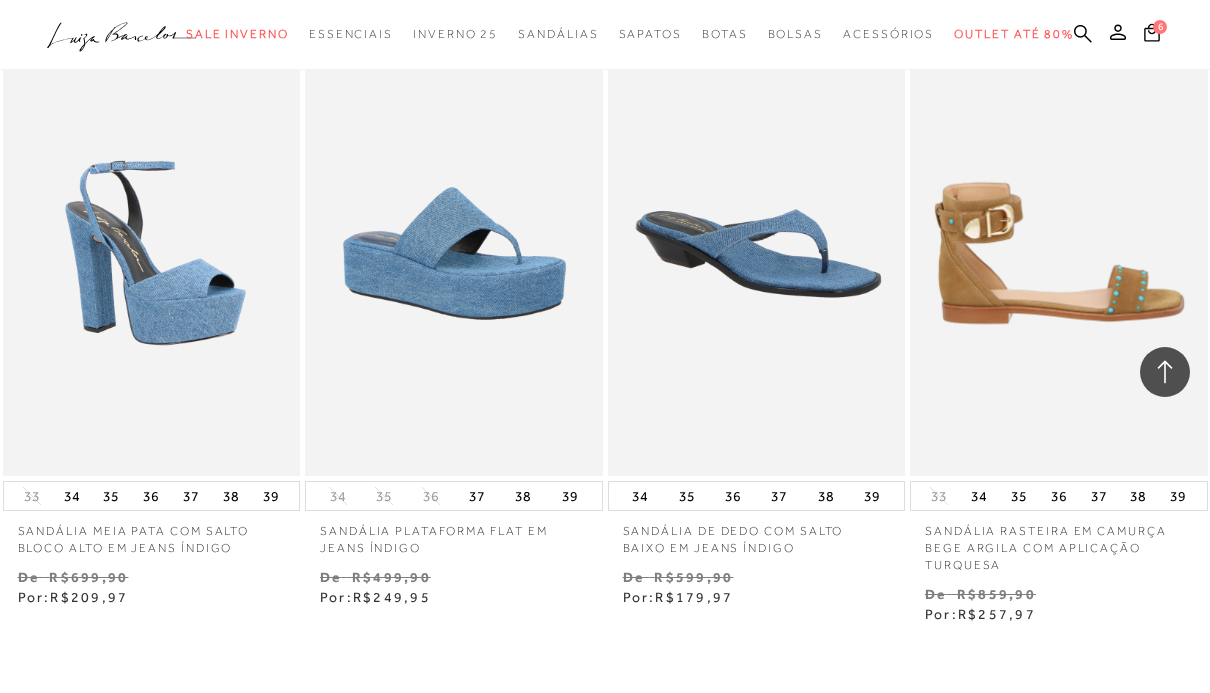 click at bounding box center (1060, 253) 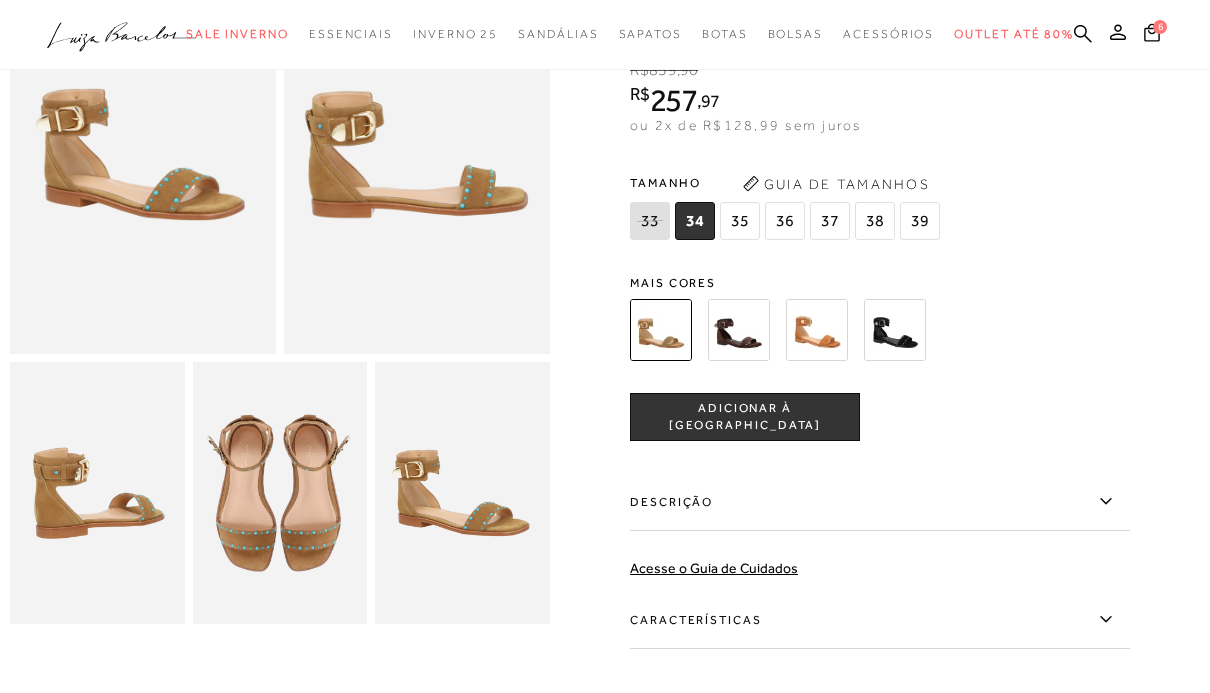 scroll, scrollTop: 223, scrollLeft: 0, axis: vertical 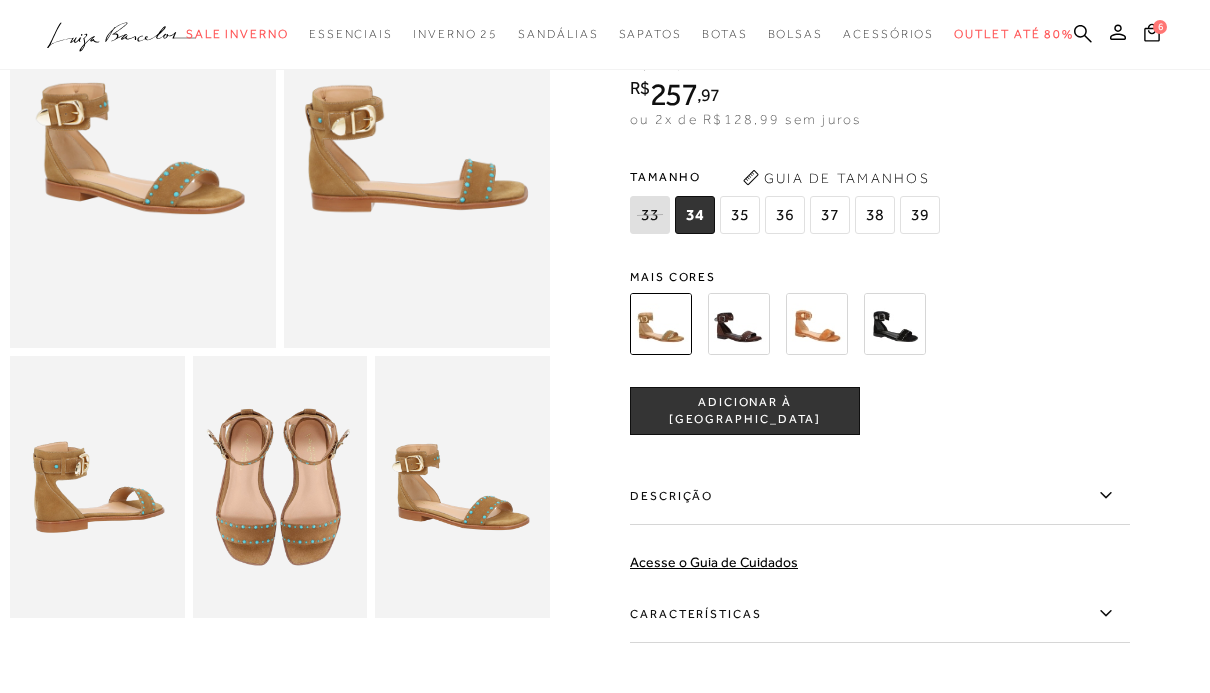 click on "36" at bounding box center (785, 215) 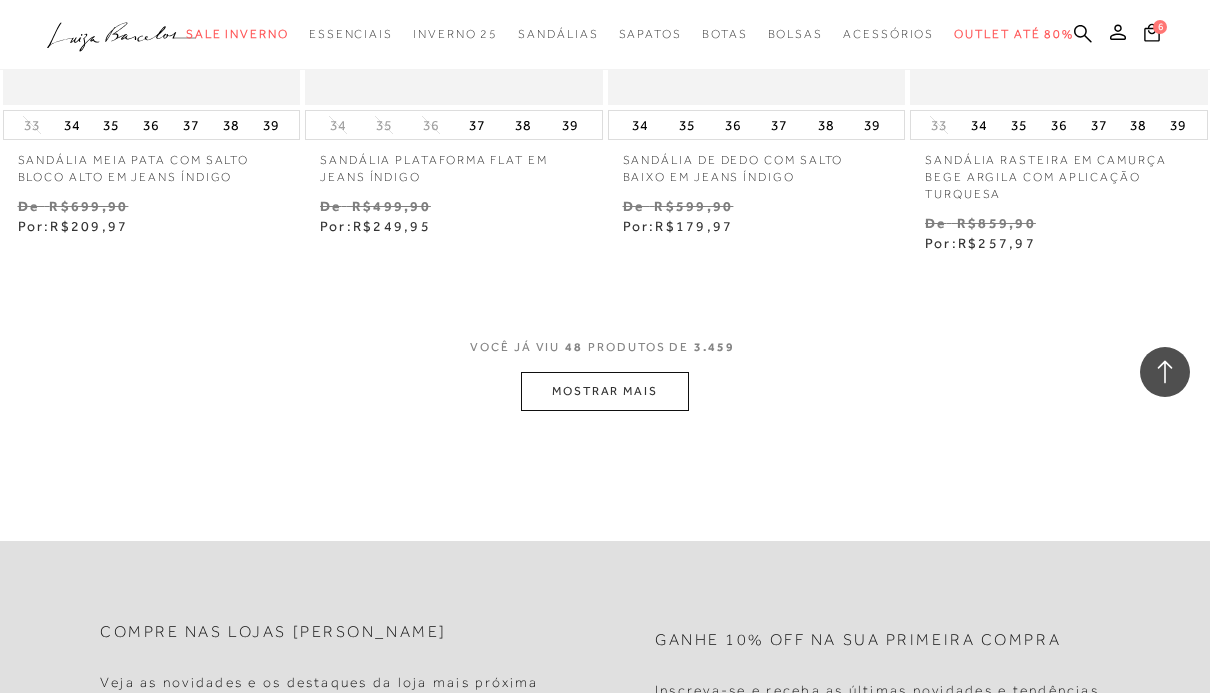 scroll, scrollTop: 7062, scrollLeft: 0, axis: vertical 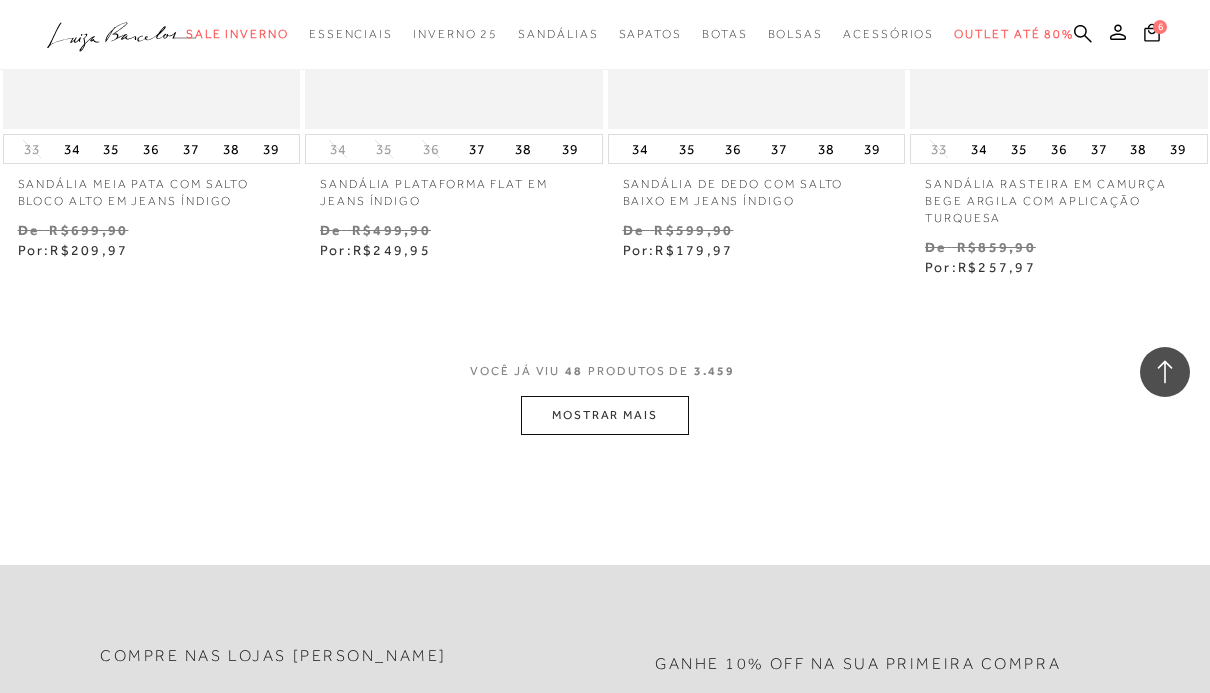 click on "MOSTRAR MAIS" at bounding box center (605, 415) 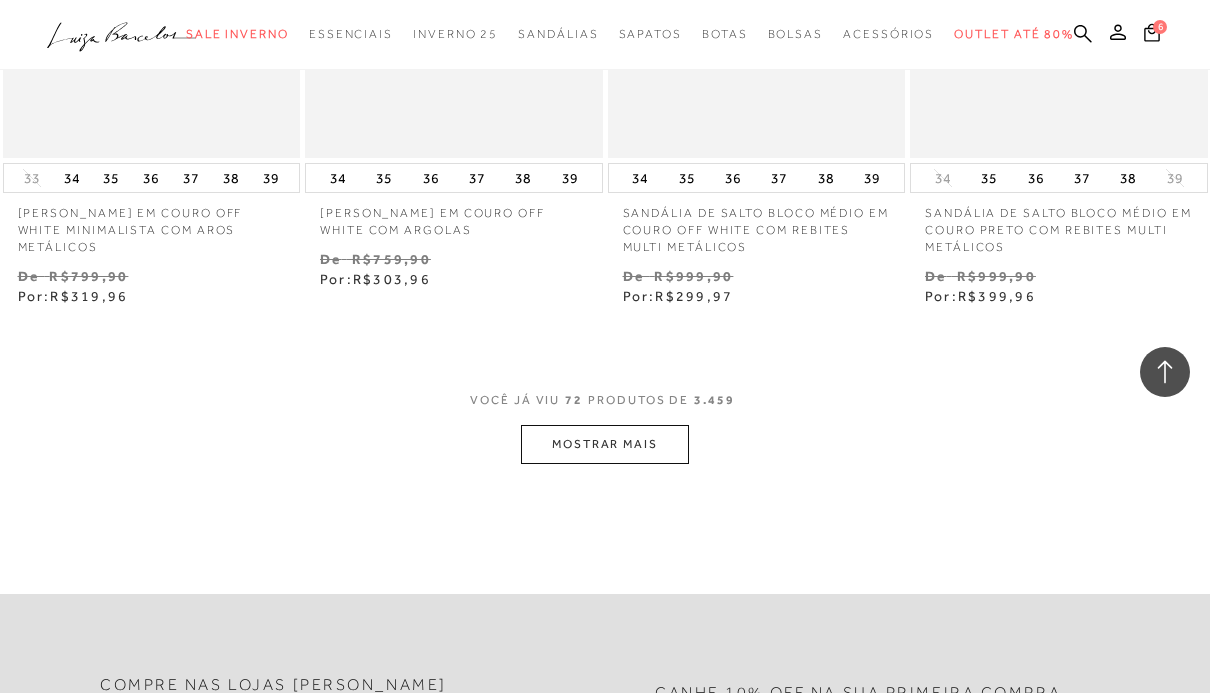 scroll, scrollTop: 10669, scrollLeft: 0, axis: vertical 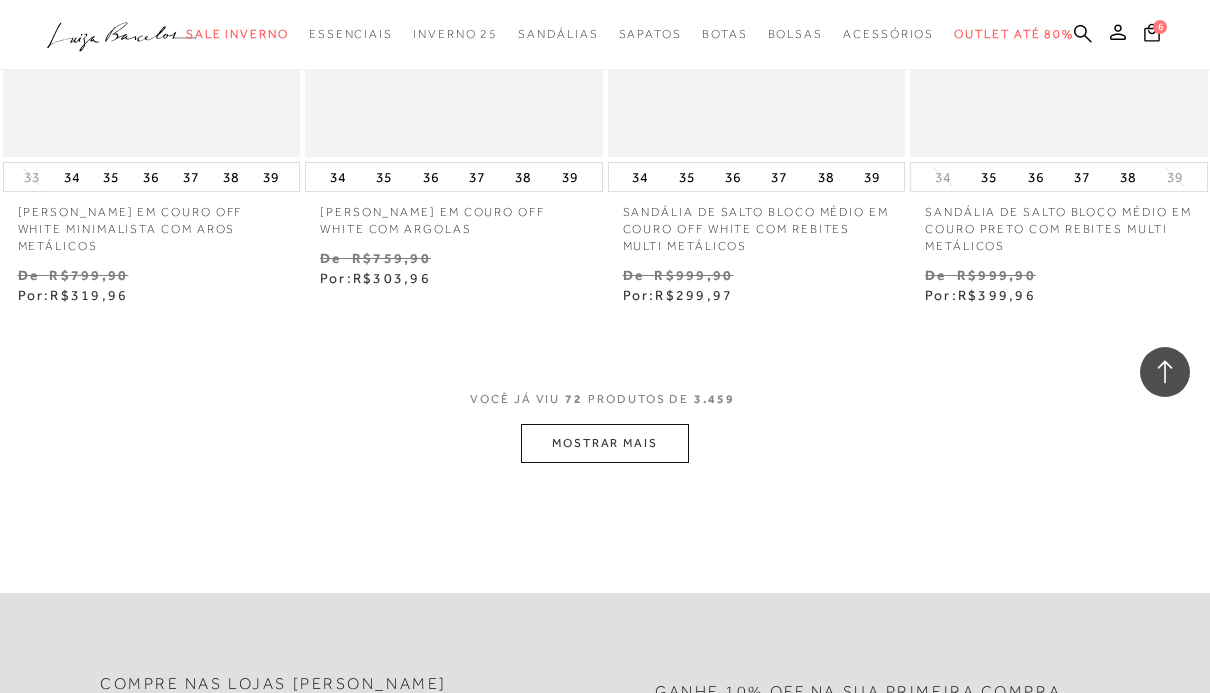 click on "MOSTRAR MAIS" at bounding box center [605, 443] 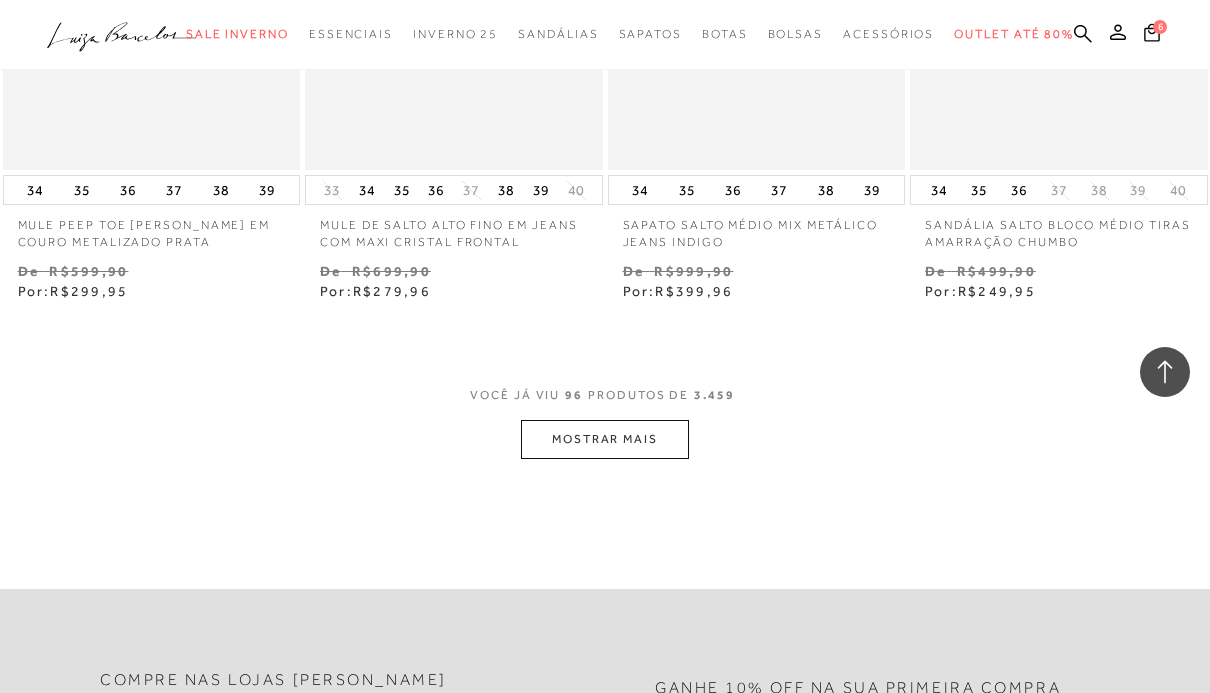 scroll, scrollTop: 14292, scrollLeft: 0, axis: vertical 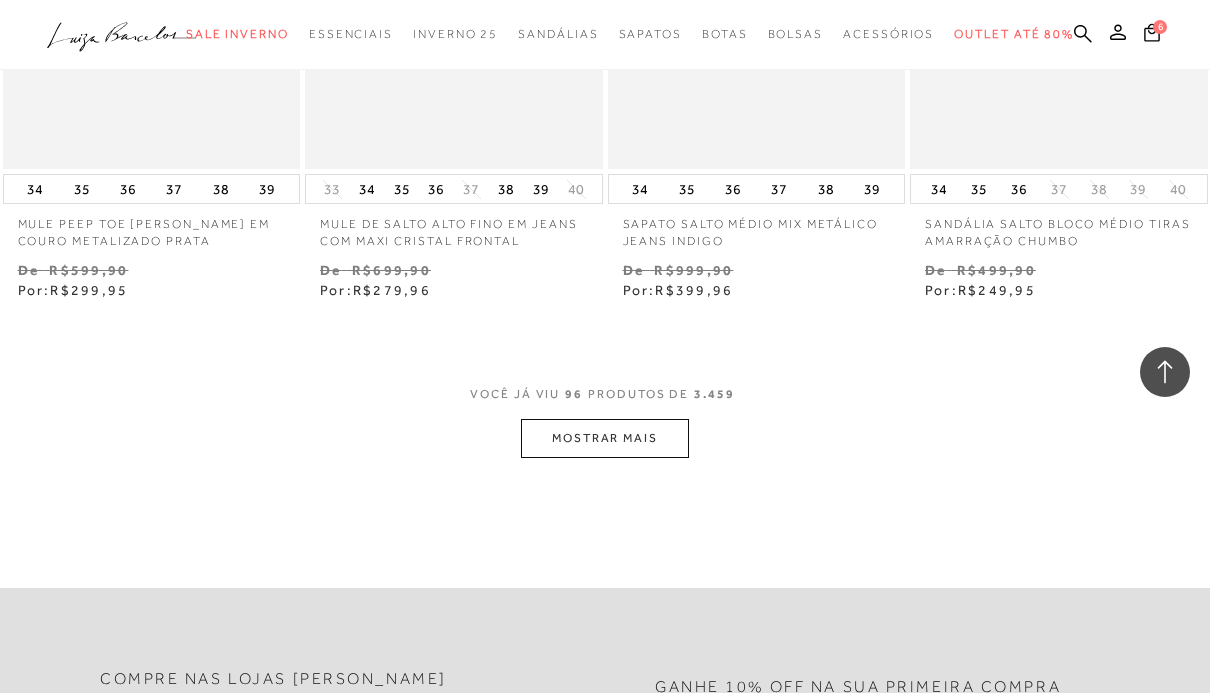 click on "MOSTRAR MAIS" at bounding box center [605, 438] 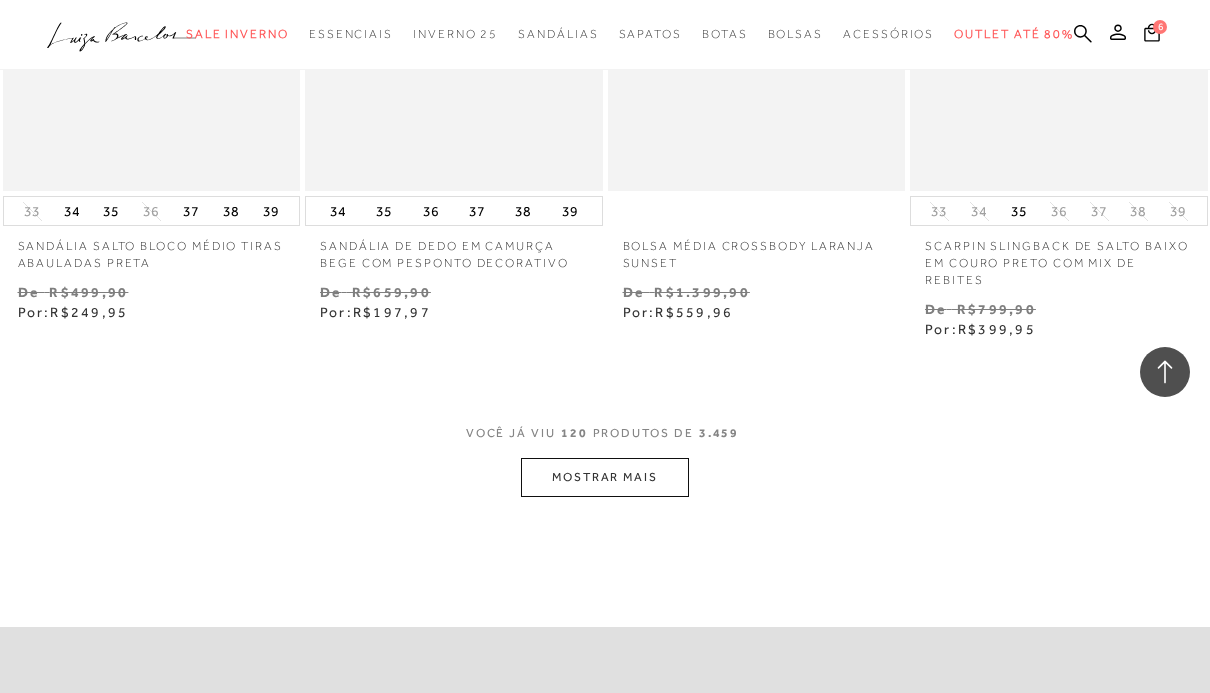 scroll, scrollTop: 17889, scrollLeft: 0, axis: vertical 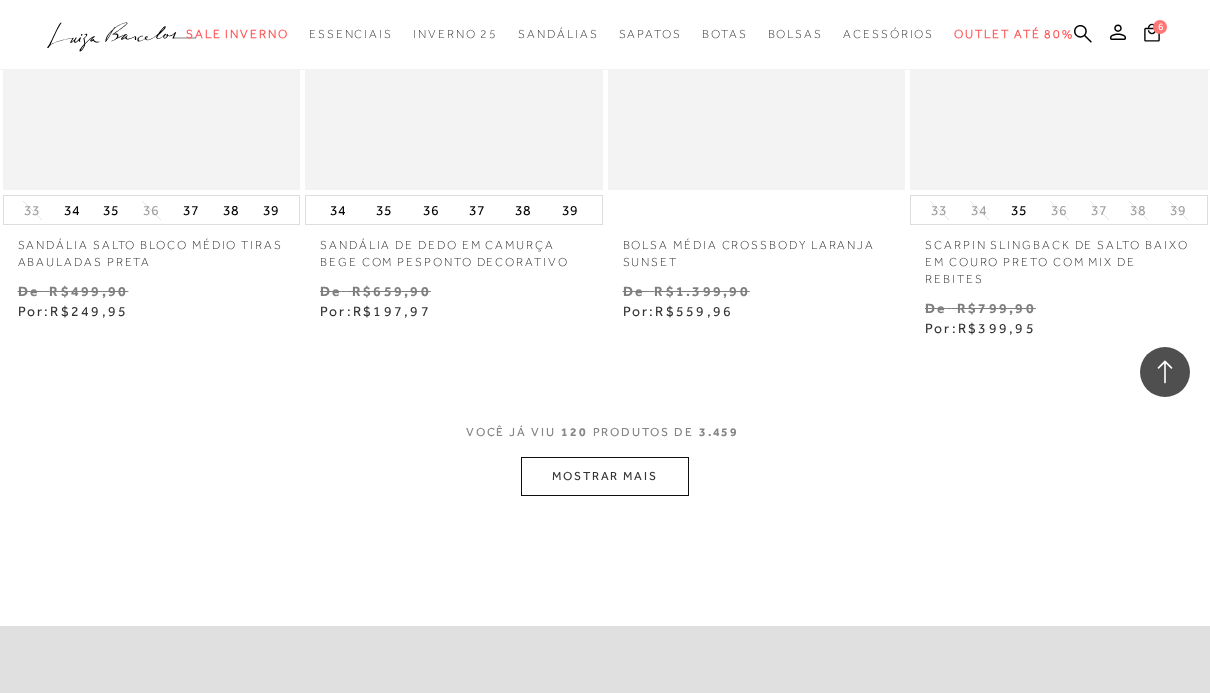 click on "MOSTRAR MAIS" at bounding box center (605, 476) 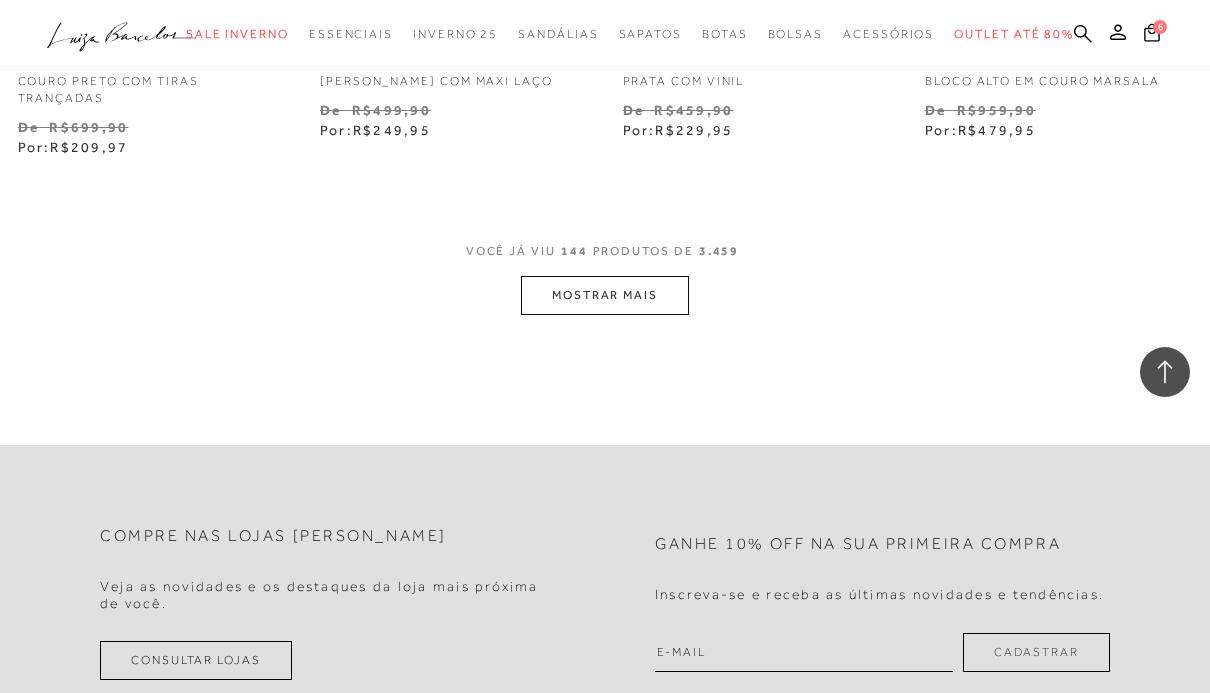 scroll, scrollTop: 21723, scrollLeft: 0, axis: vertical 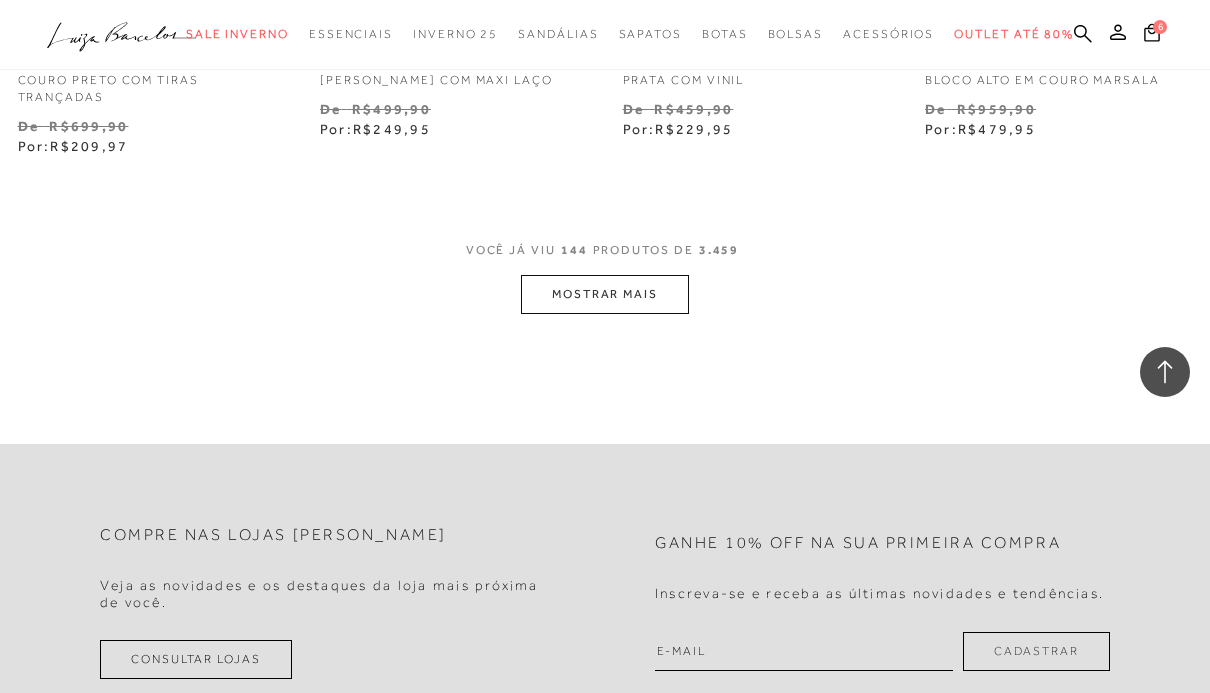 click on "MOSTRAR MAIS" at bounding box center [605, 294] 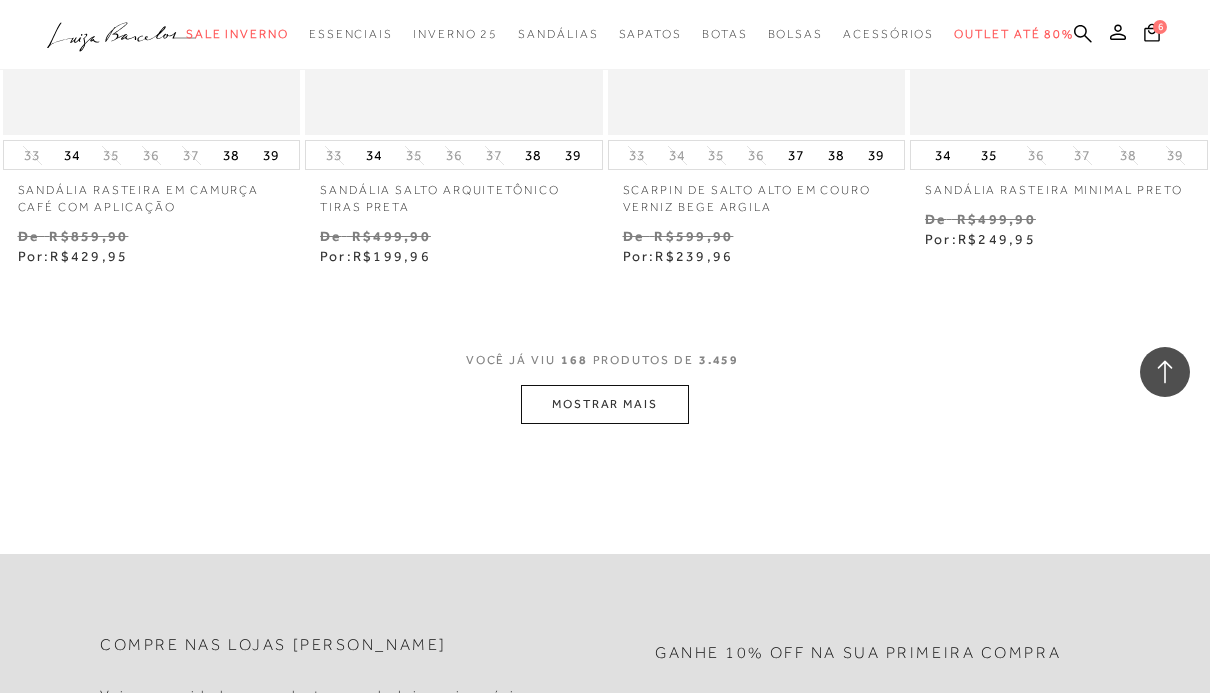 scroll, scrollTop: 25242, scrollLeft: 0, axis: vertical 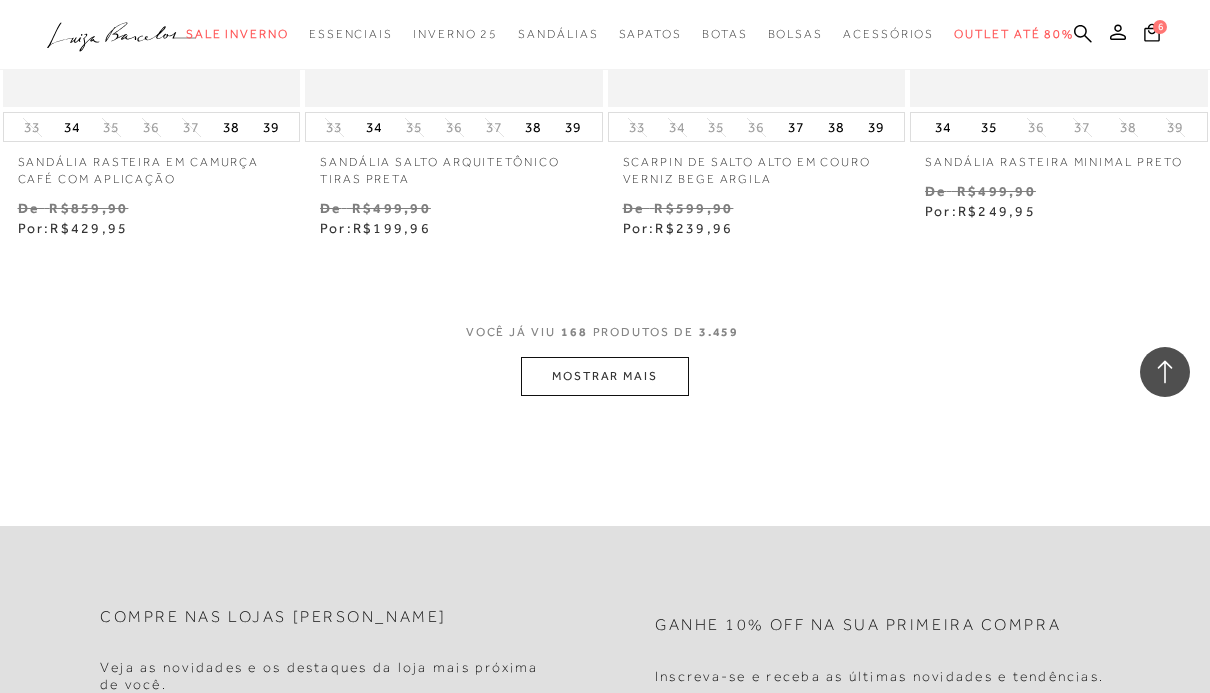 click on "MOSTRAR MAIS" at bounding box center [605, 376] 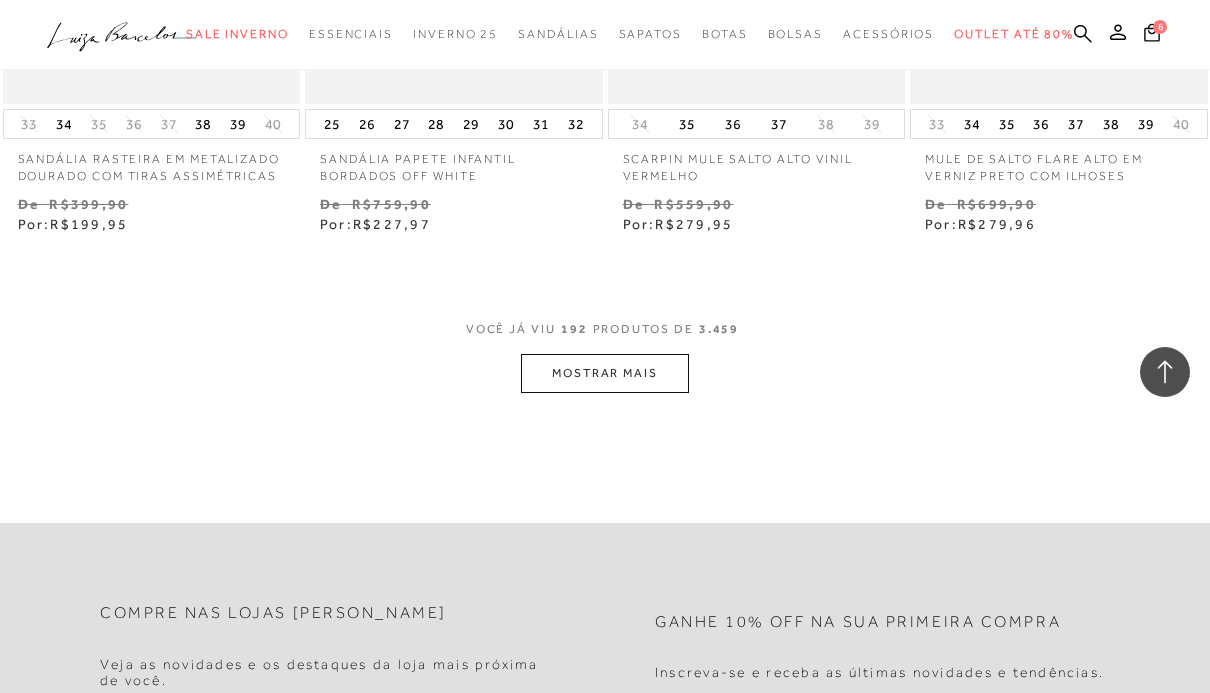 scroll, scrollTop: 28850, scrollLeft: 0, axis: vertical 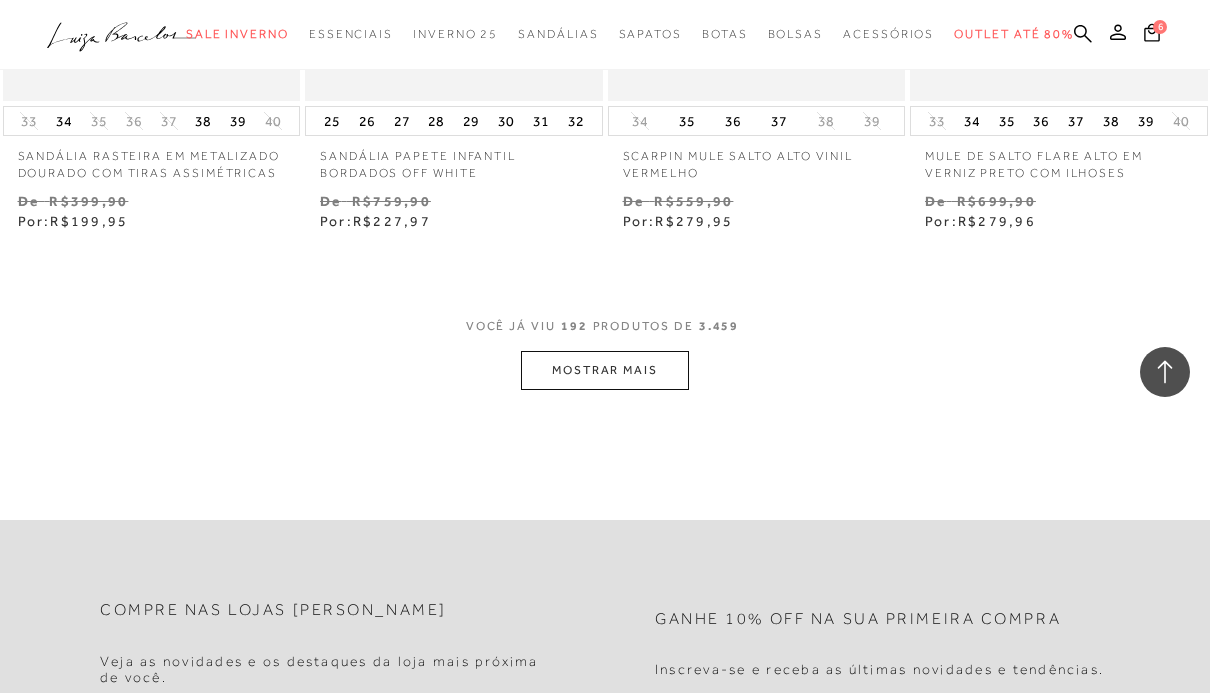 click on "MOSTRAR MAIS" at bounding box center (605, 370) 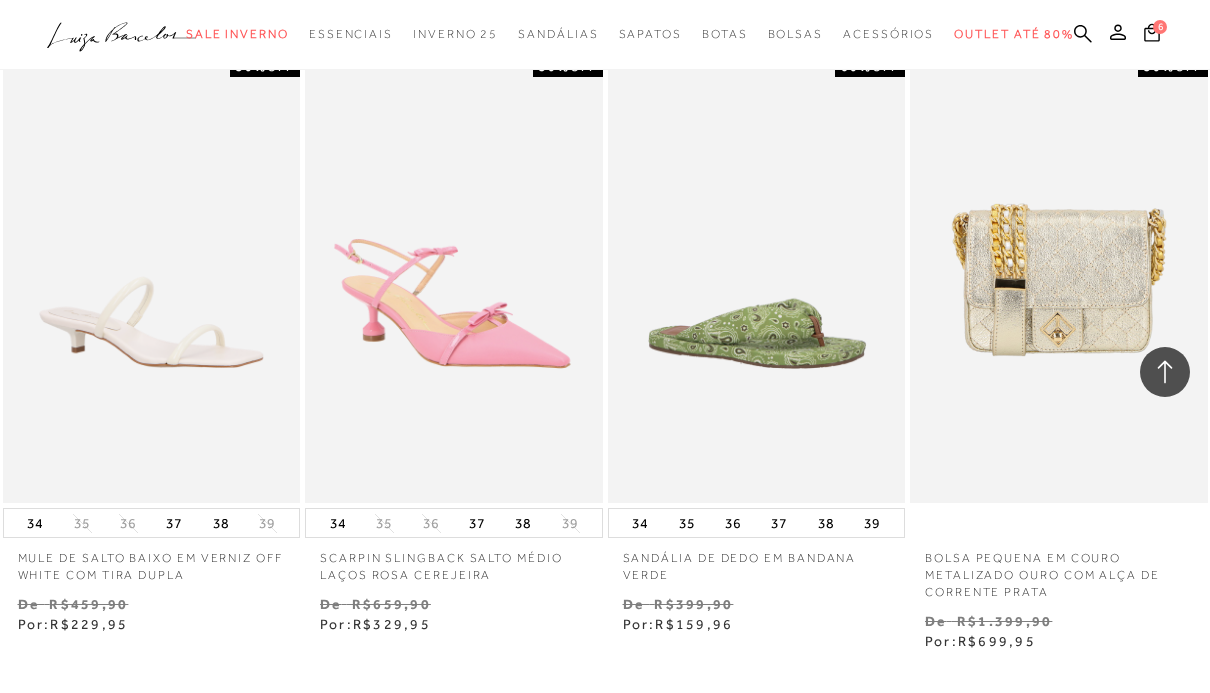 scroll, scrollTop: 32050, scrollLeft: 0, axis: vertical 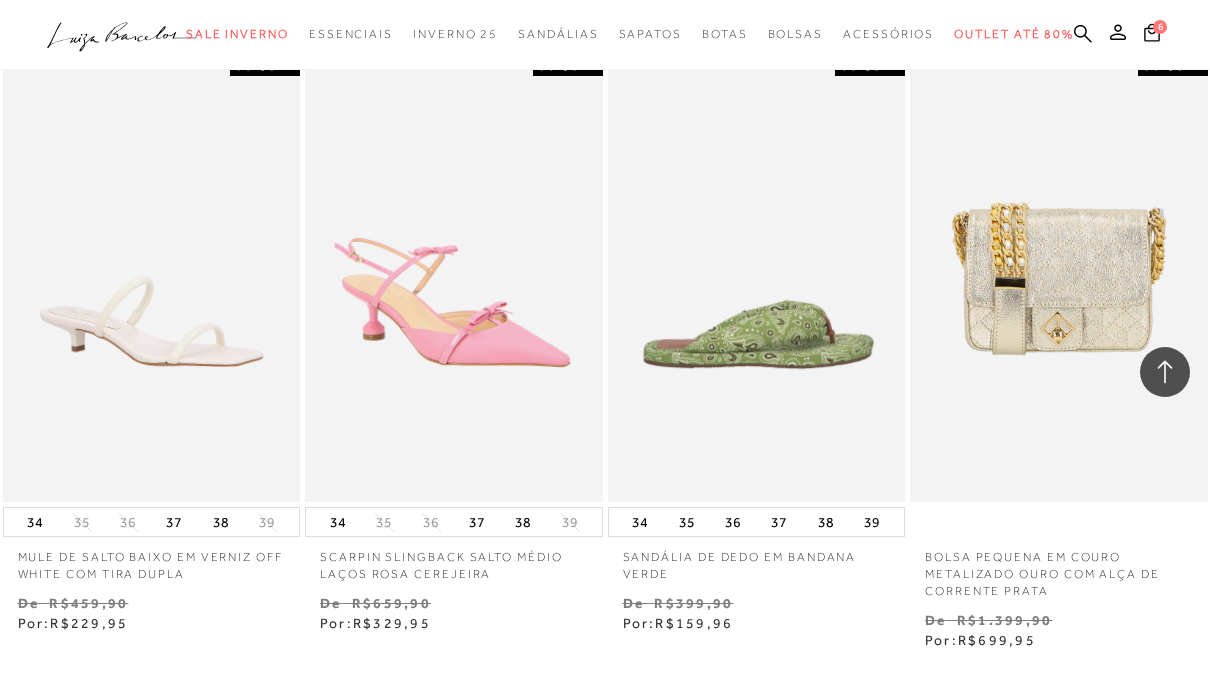 click at bounding box center (758, 279) 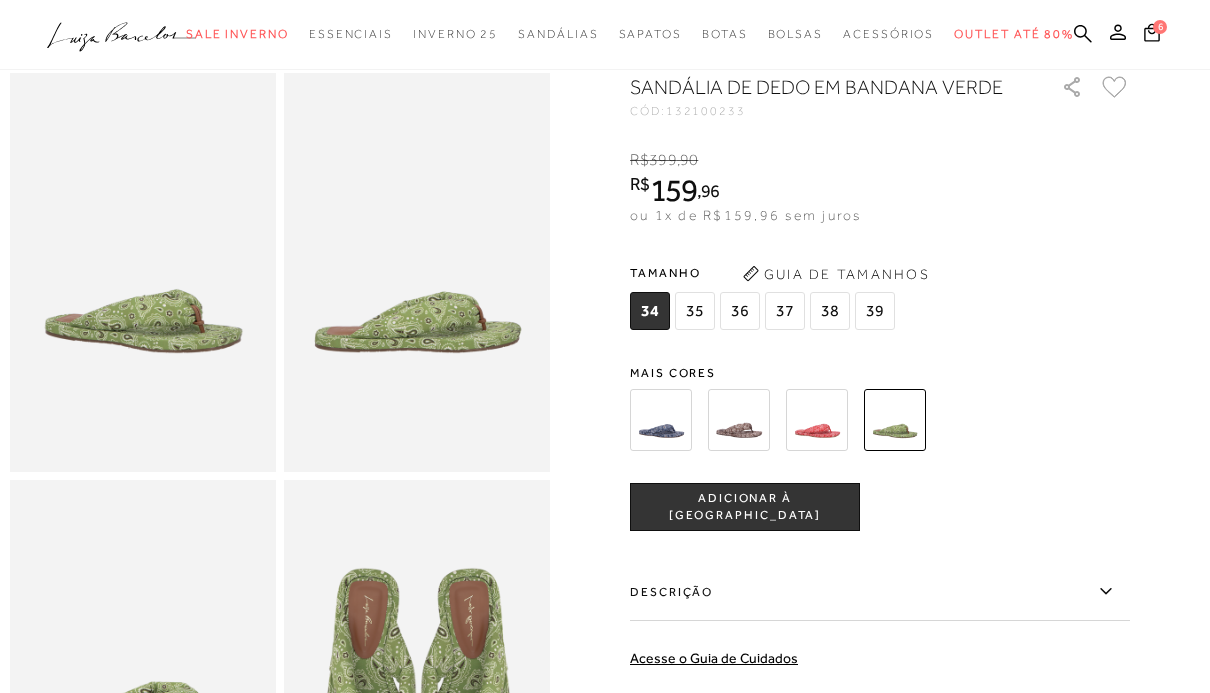 scroll, scrollTop: 97, scrollLeft: 0, axis: vertical 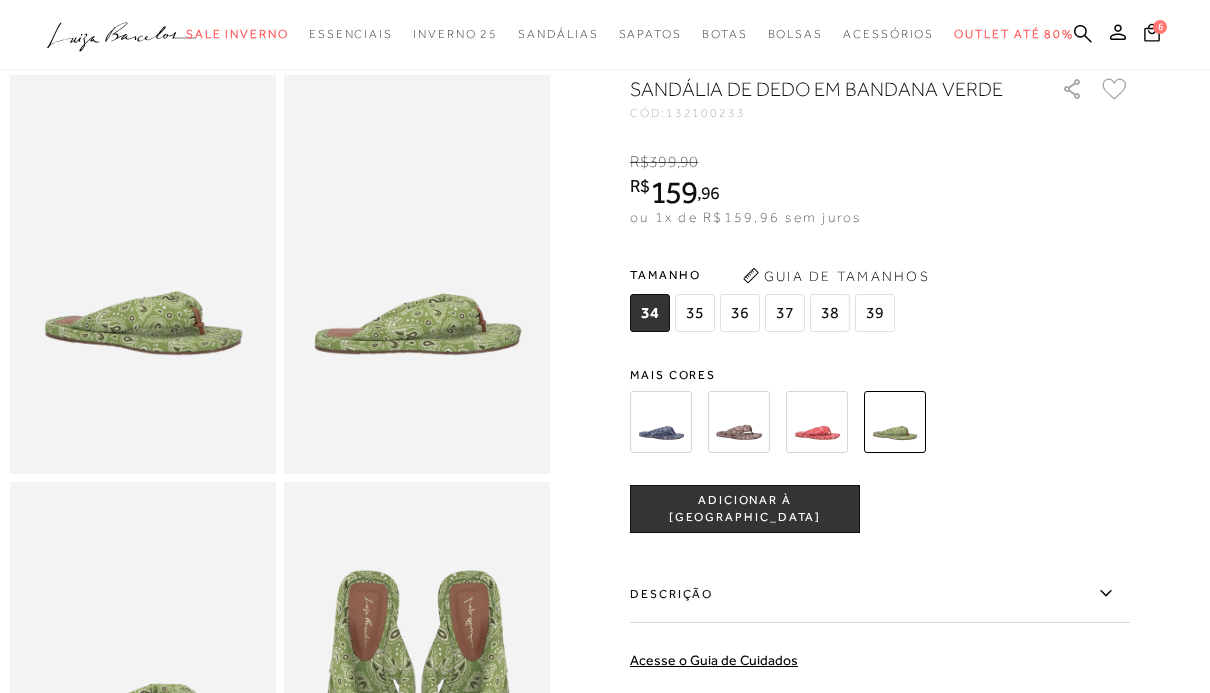 click at bounding box center [817, 422] 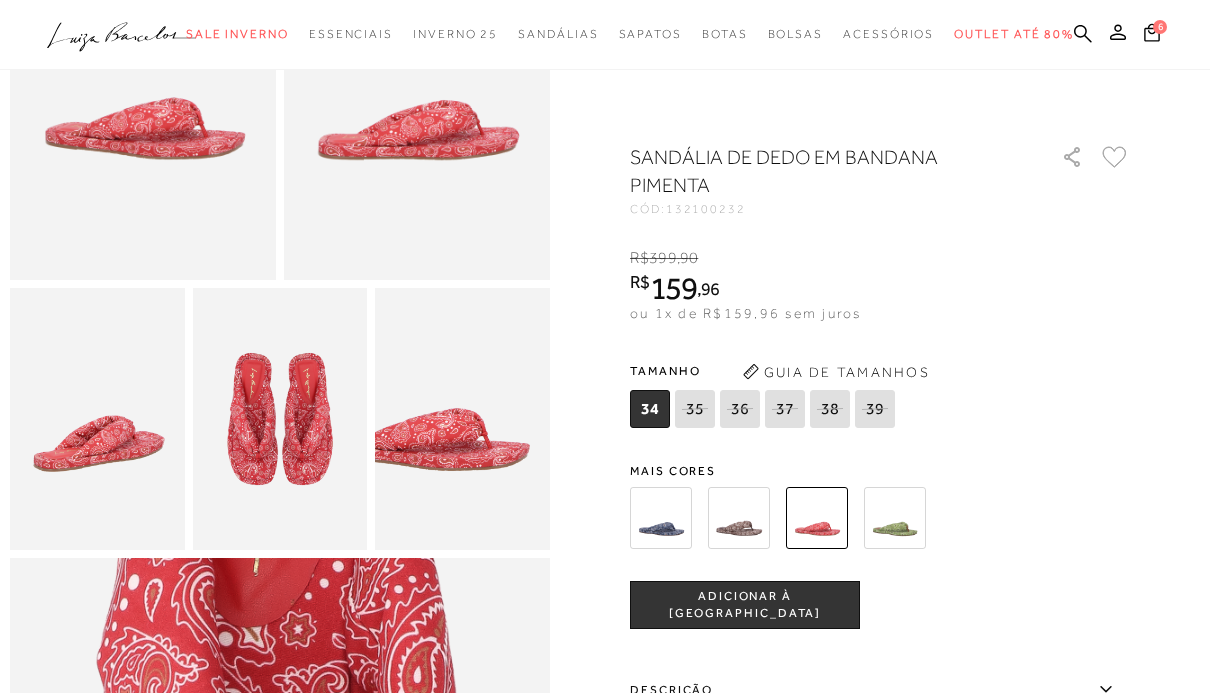 scroll, scrollTop: 292, scrollLeft: 0, axis: vertical 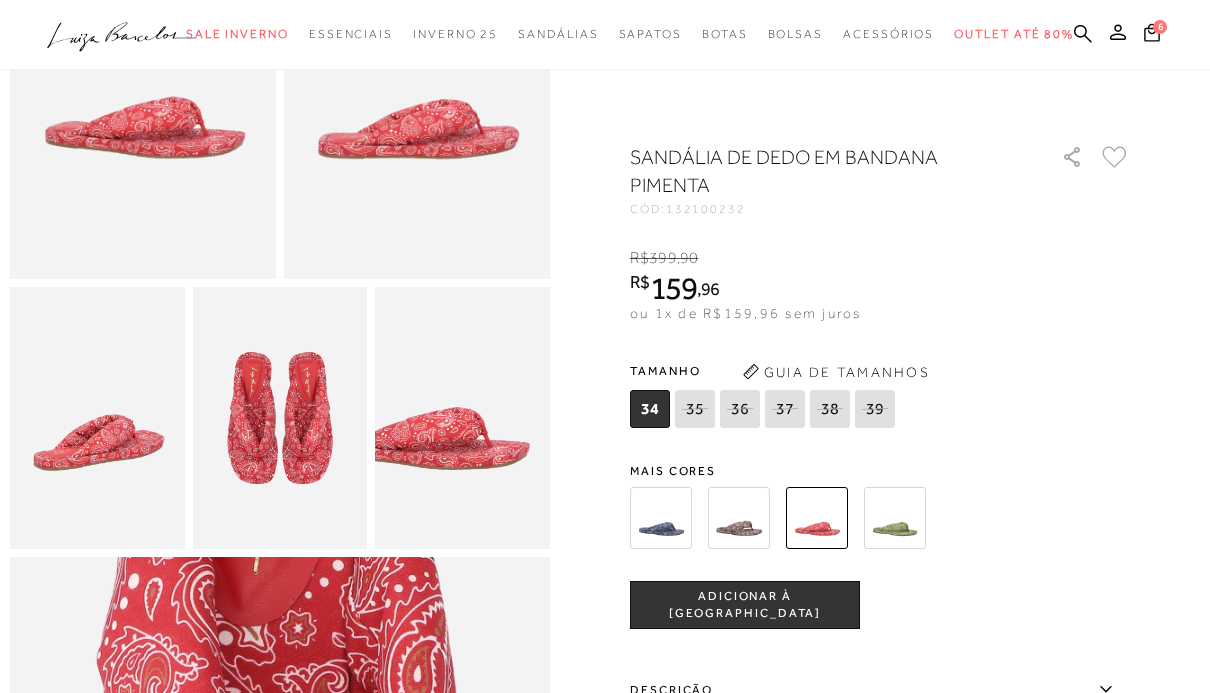 click at bounding box center (739, 518) 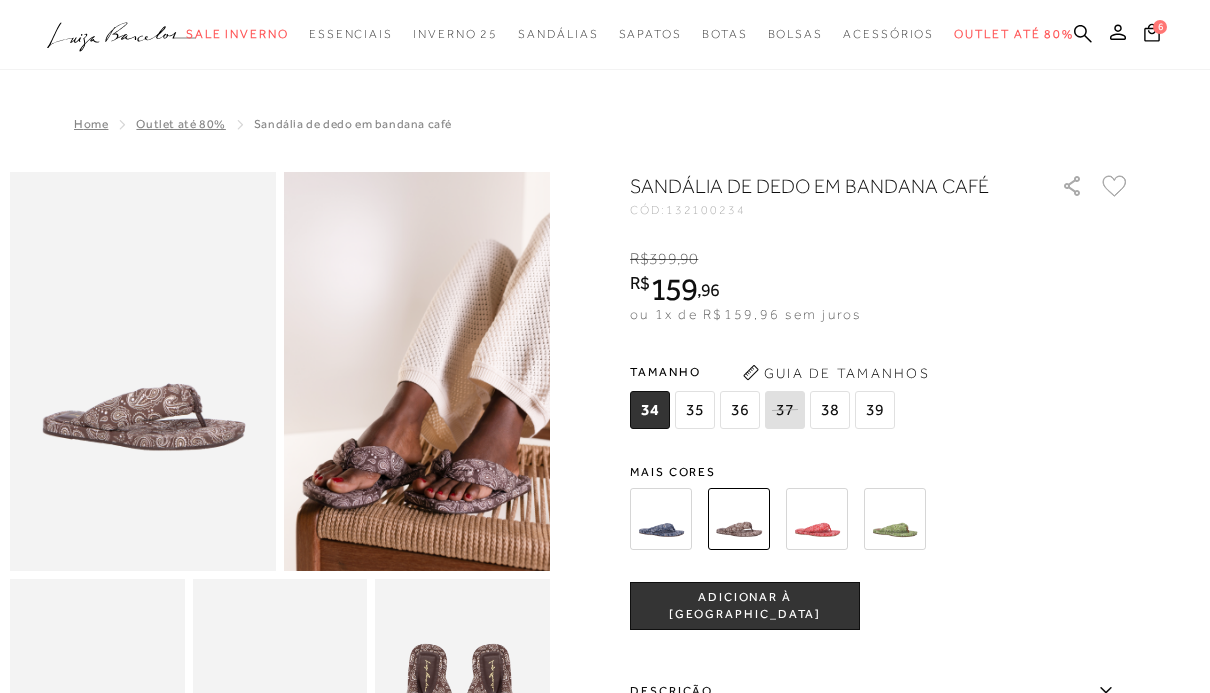 scroll, scrollTop: 0, scrollLeft: 0, axis: both 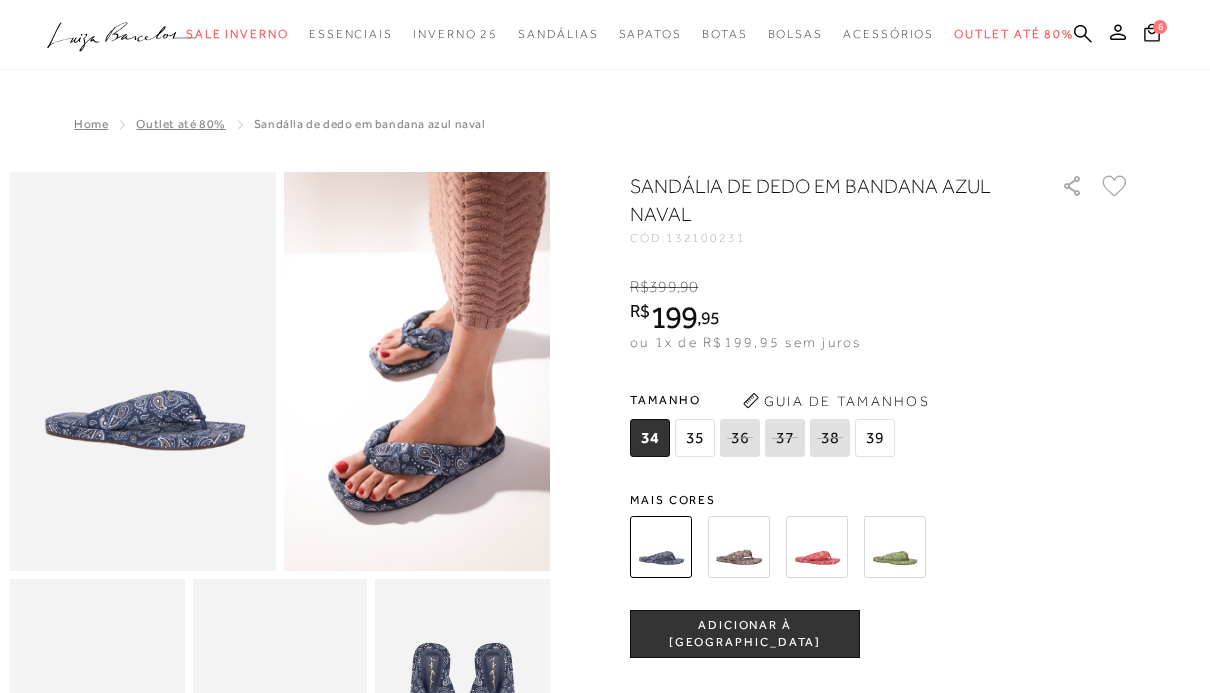 click at bounding box center (817, 547) 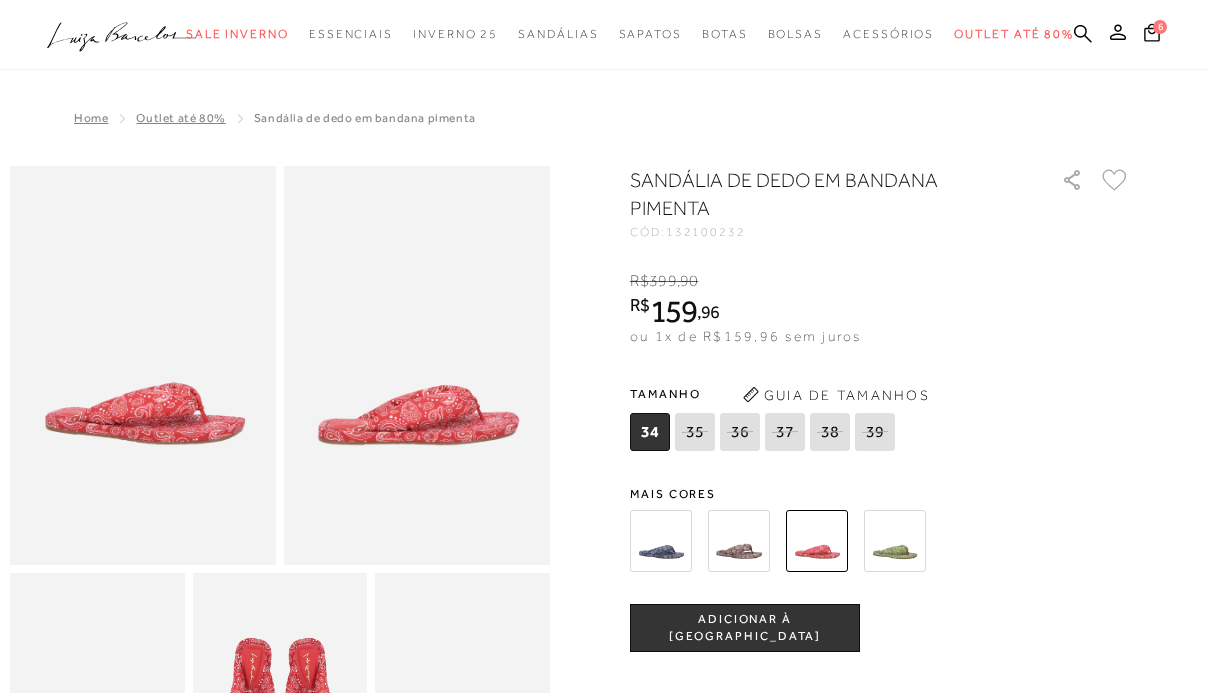 scroll, scrollTop: 0, scrollLeft: 0, axis: both 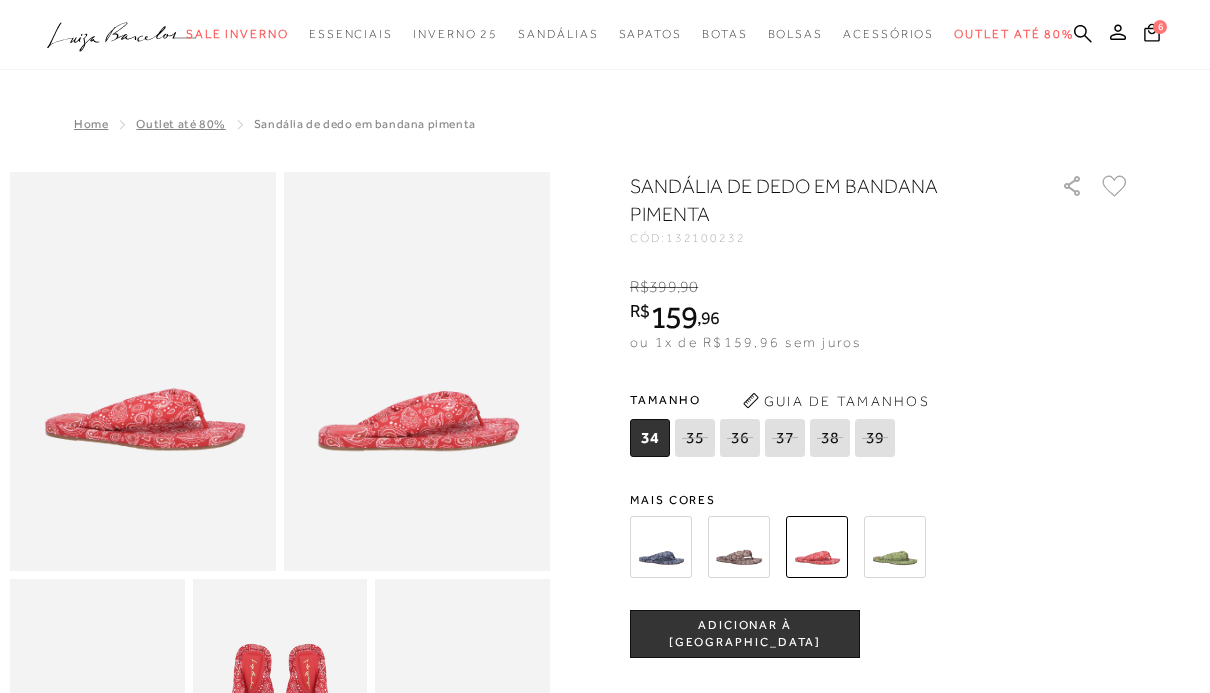 click at bounding box center [895, 547] 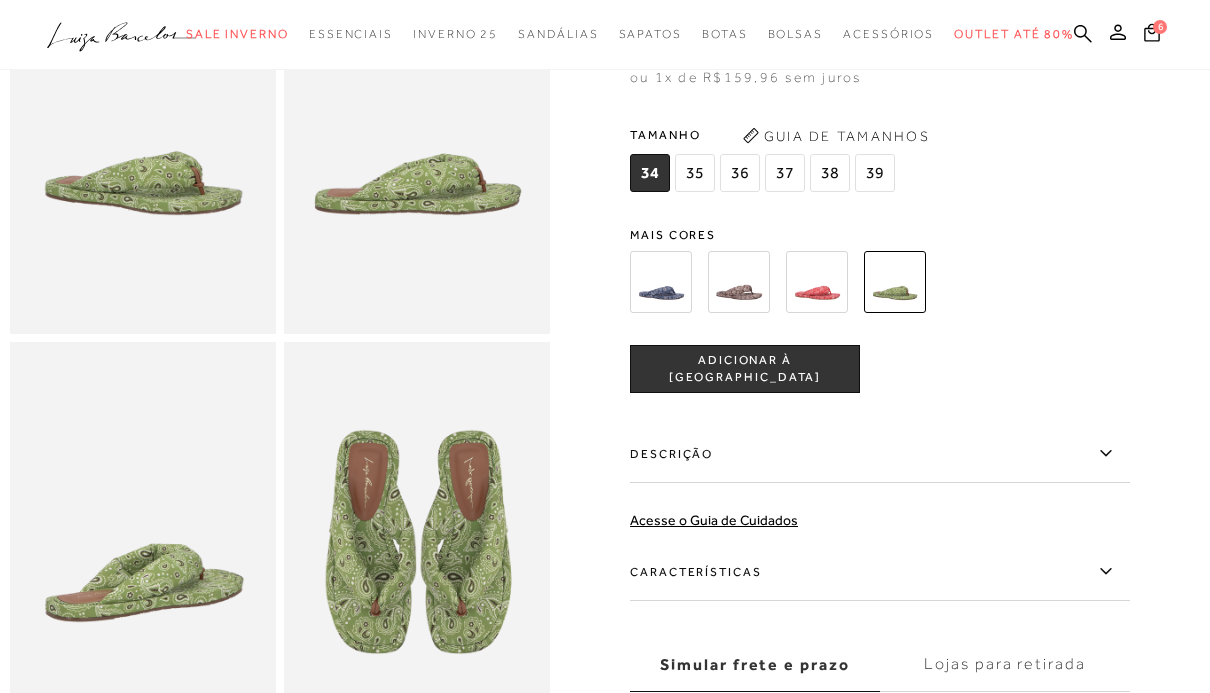 scroll, scrollTop: 238, scrollLeft: 0, axis: vertical 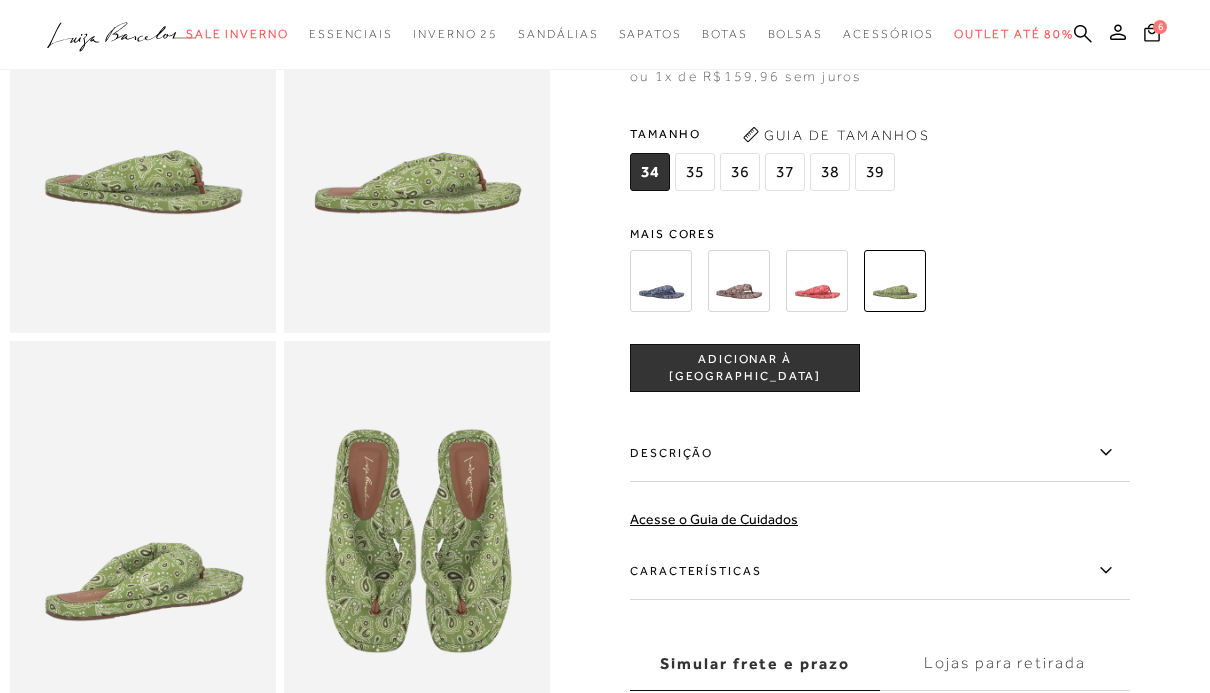click at bounding box center [817, 281] 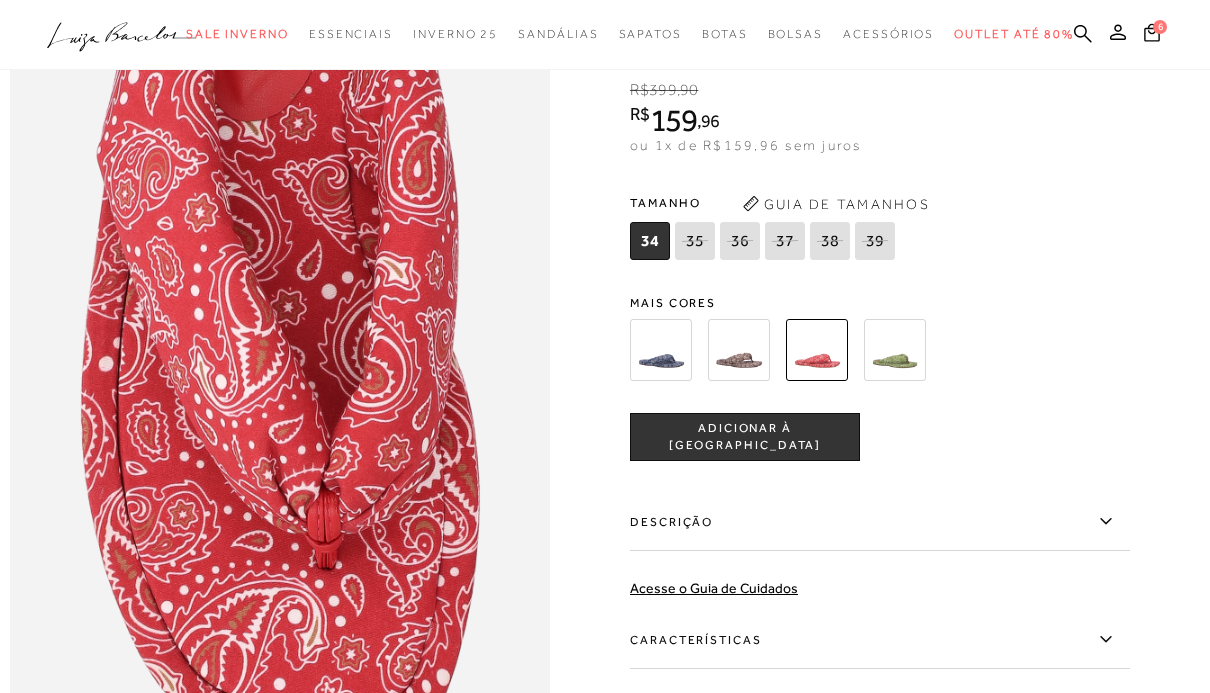 scroll, scrollTop: 800, scrollLeft: 0, axis: vertical 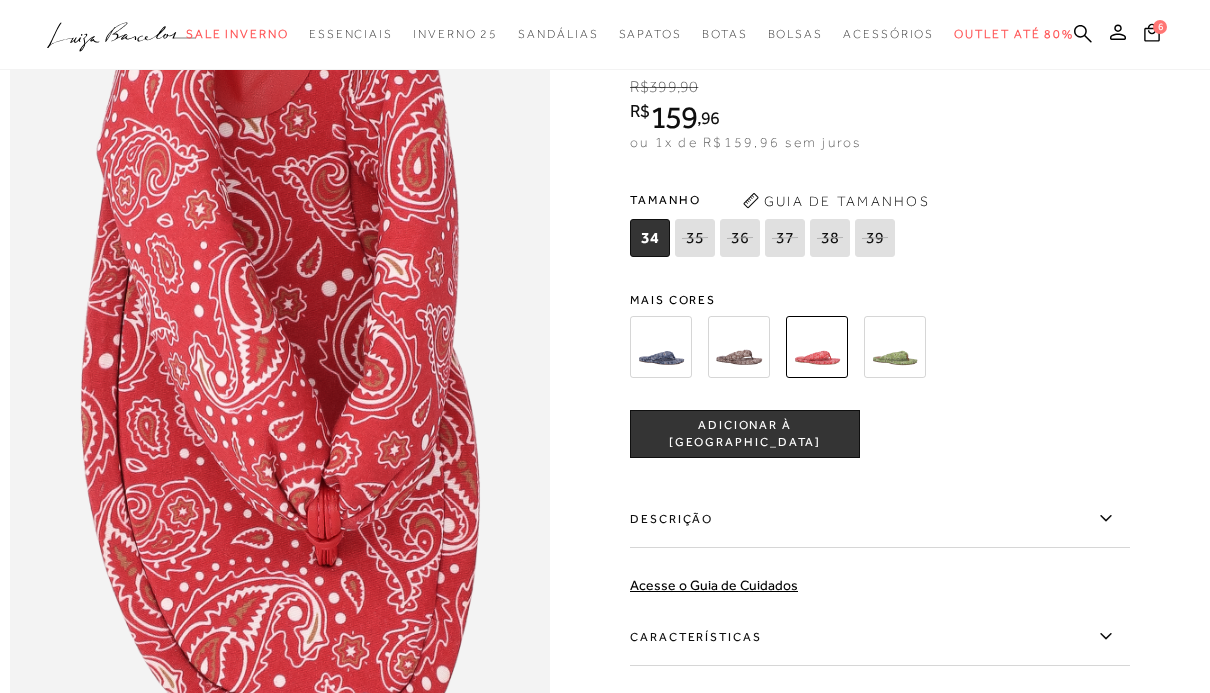 click on "ADICIONAR À [GEOGRAPHIC_DATA]" at bounding box center (745, 434) 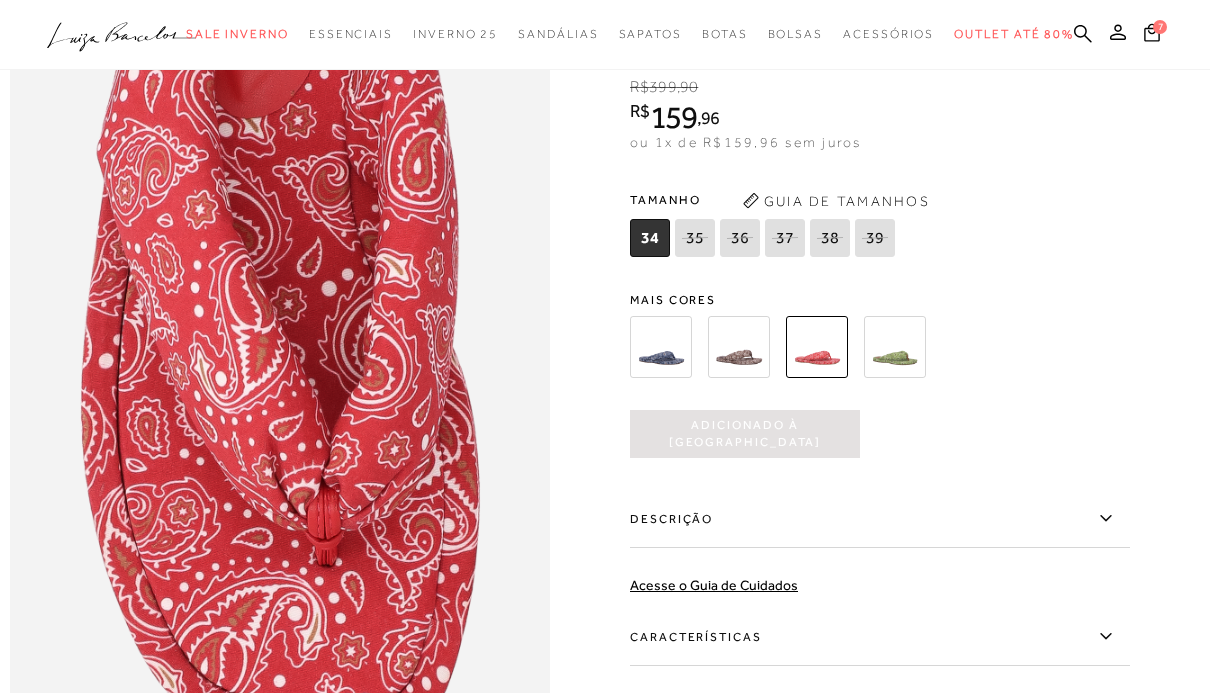 scroll, scrollTop: 0, scrollLeft: 0, axis: both 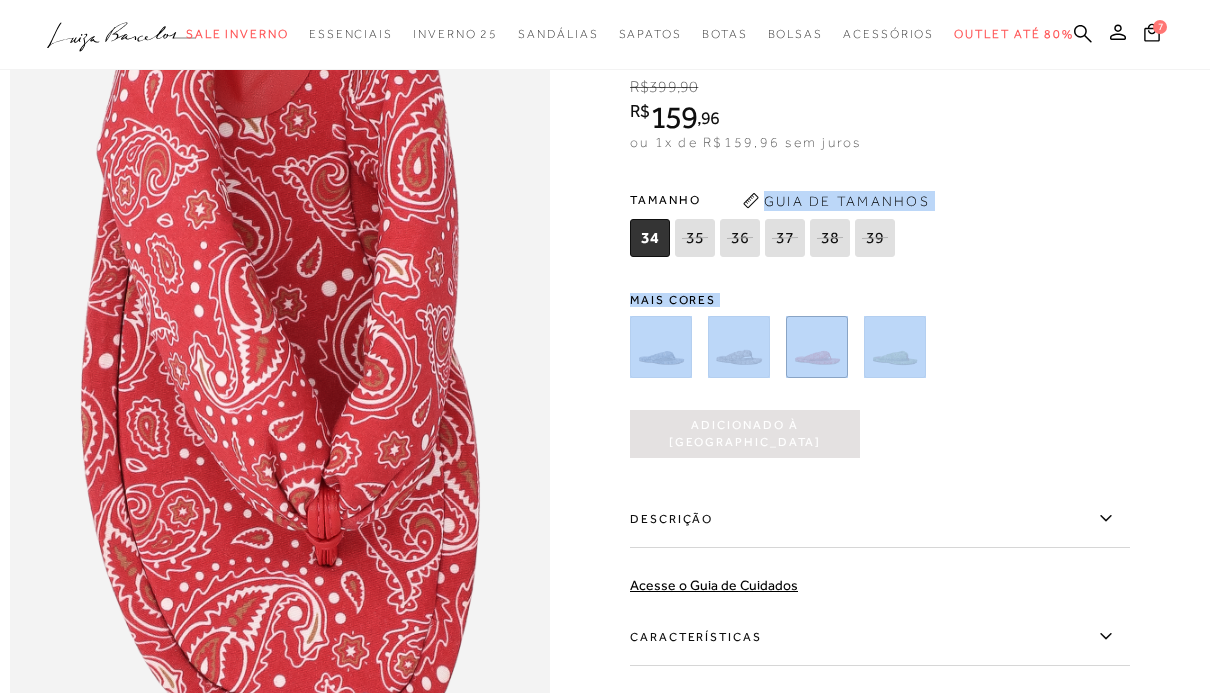 drag, startPoint x: 961, startPoint y: 290, endPoint x: 912, endPoint y: 364, distance: 88.752464 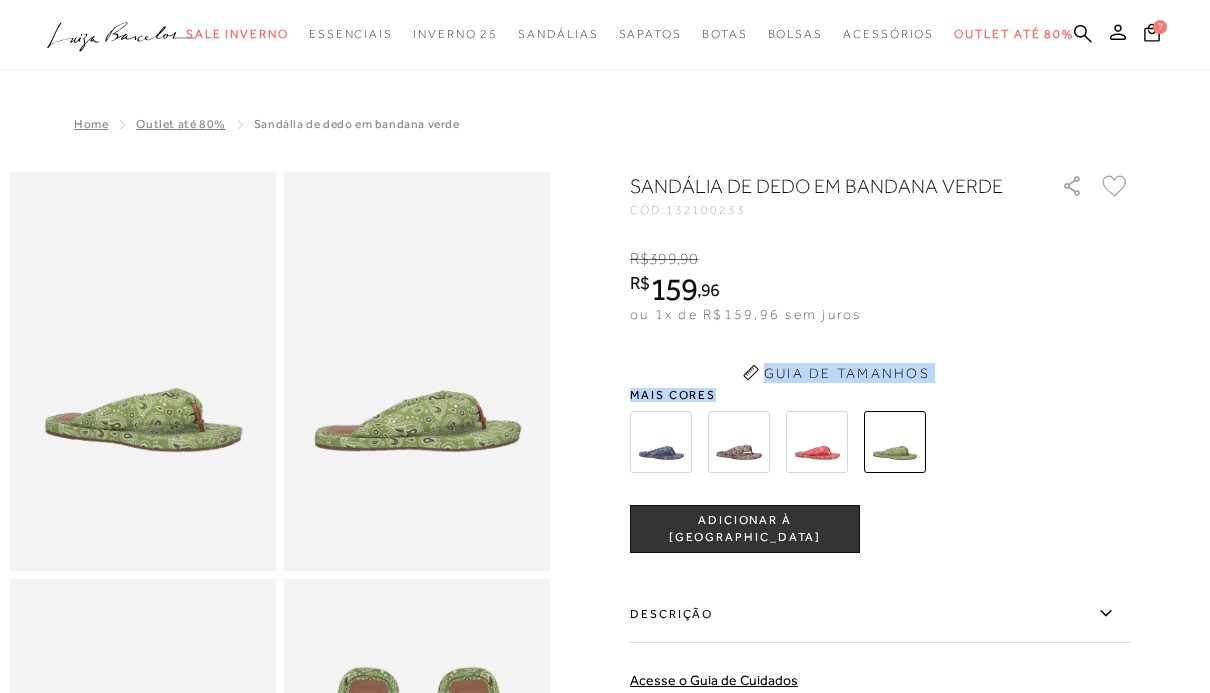 scroll, scrollTop: 0, scrollLeft: 0, axis: both 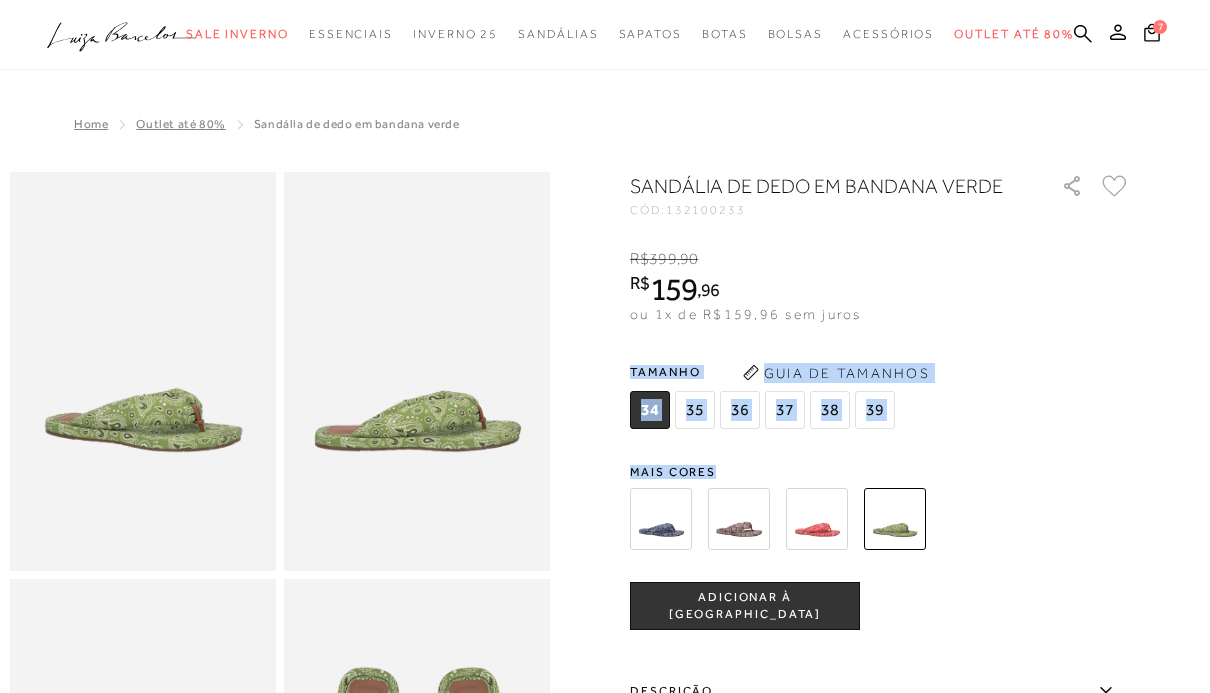 click on "SANDÁLIA DE DEDO EM BANDANA VERDE
CÓD:
132100233
×
É necessário selecionar um tamanho para adicionar o produto como favorito.
R$ 399 , 90
R$ 159 , 96
ou 1x de R$159,96 sem juros
De  R$399,90
Por:  R$159,96
Tamanho" at bounding box center (880, 601) 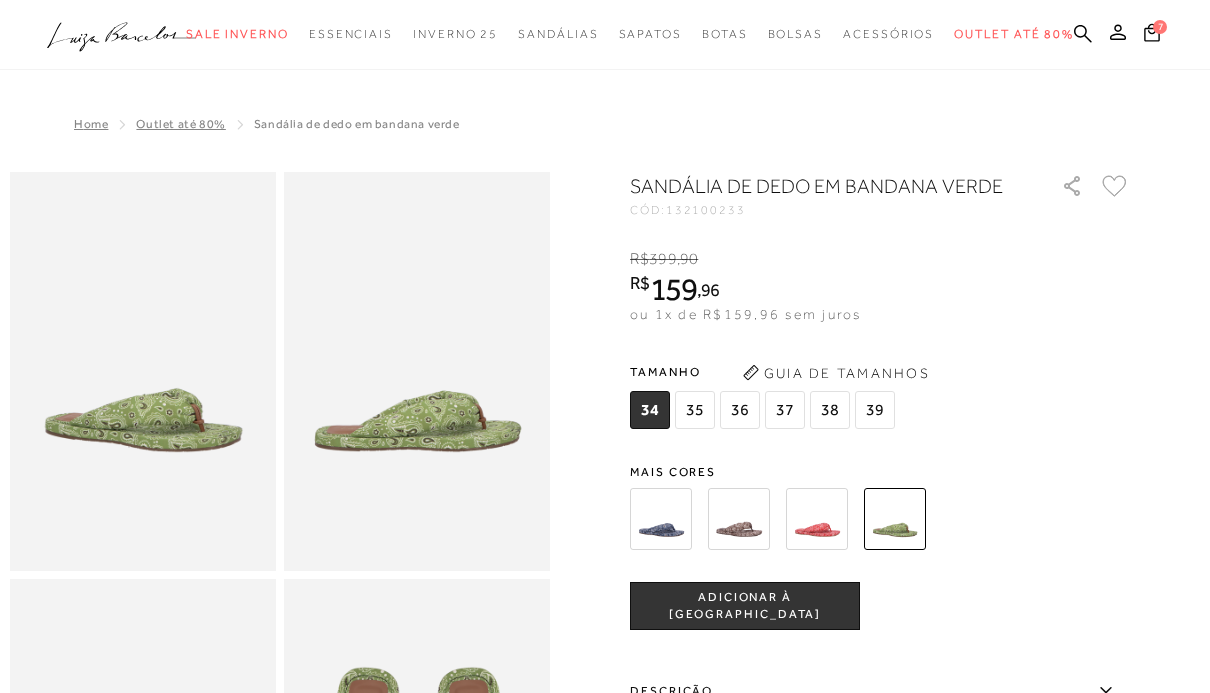 click on "36" at bounding box center [740, 410] 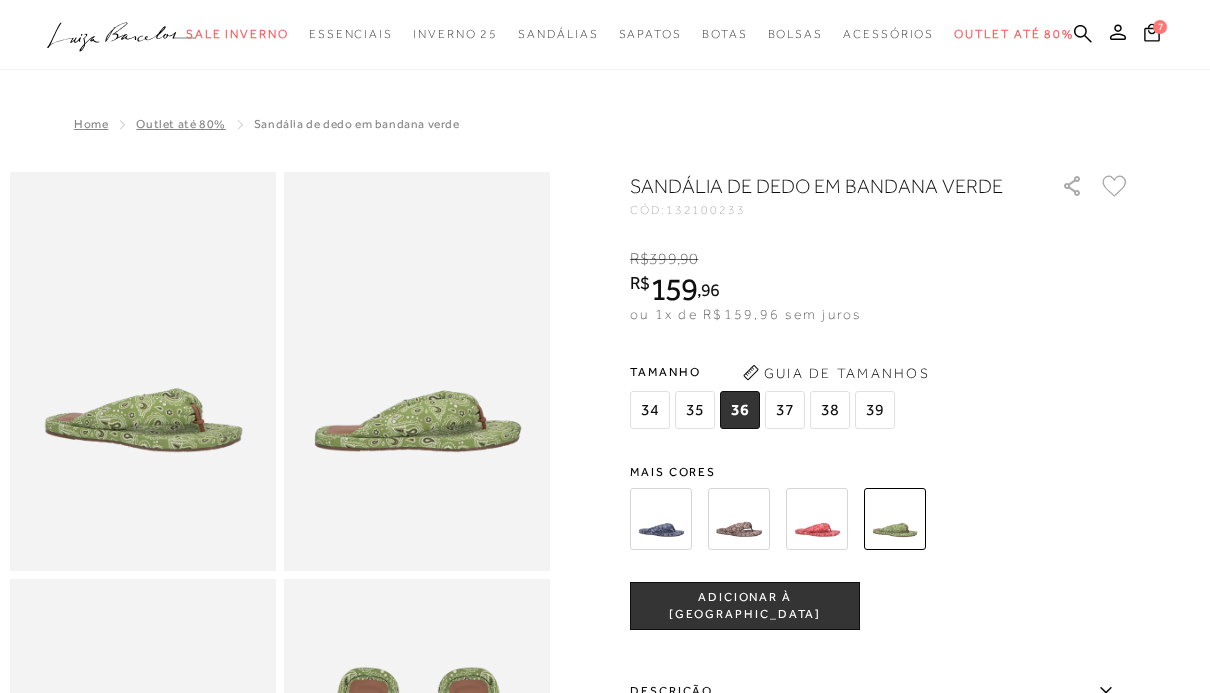 click on "ADICIONAR À [GEOGRAPHIC_DATA]" at bounding box center [745, 606] 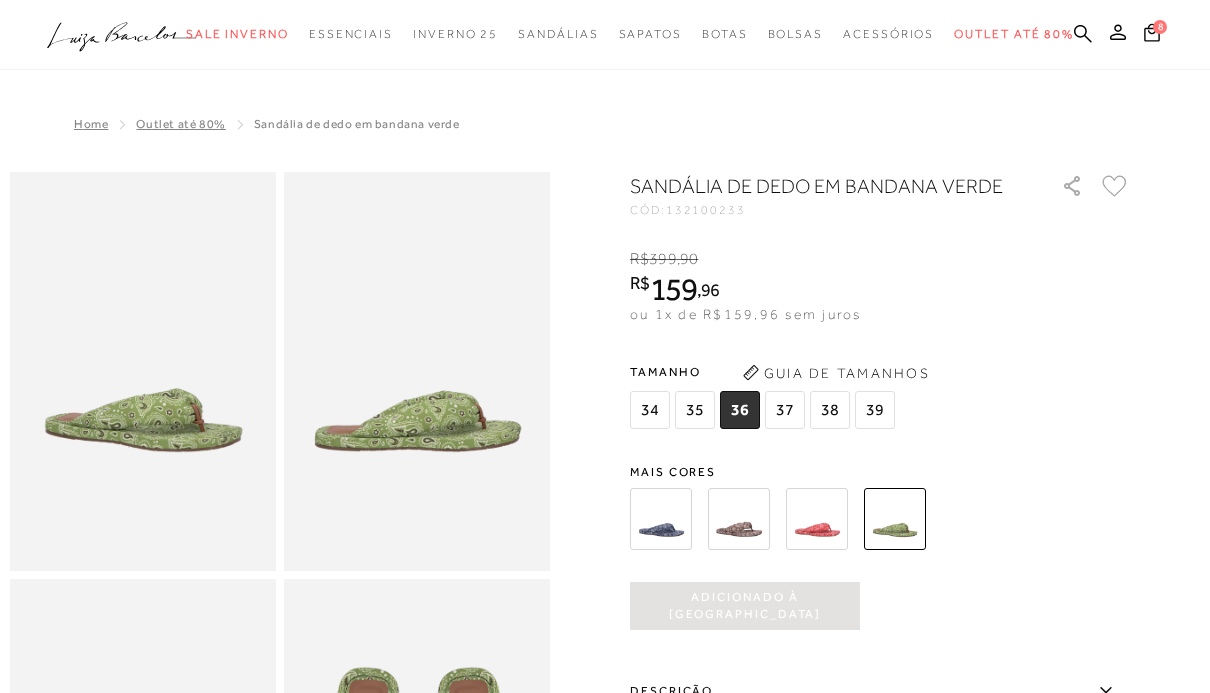 scroll, scrollTop: 0, scrollLeft: 0, axis: both 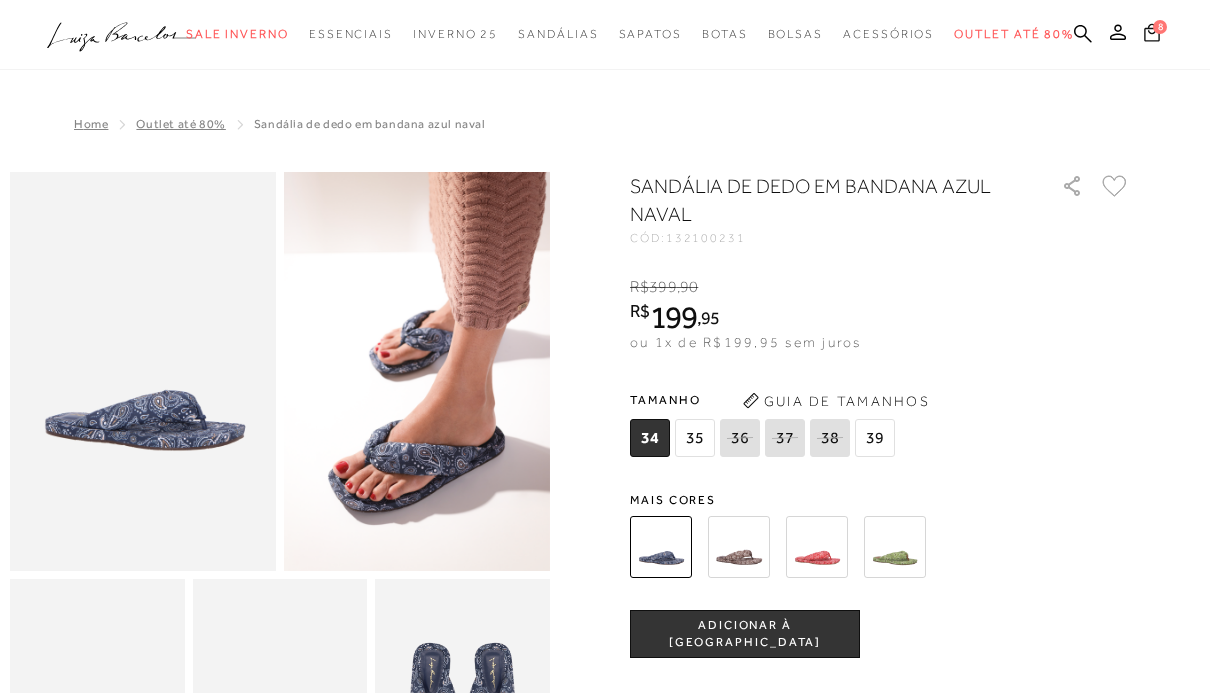 click 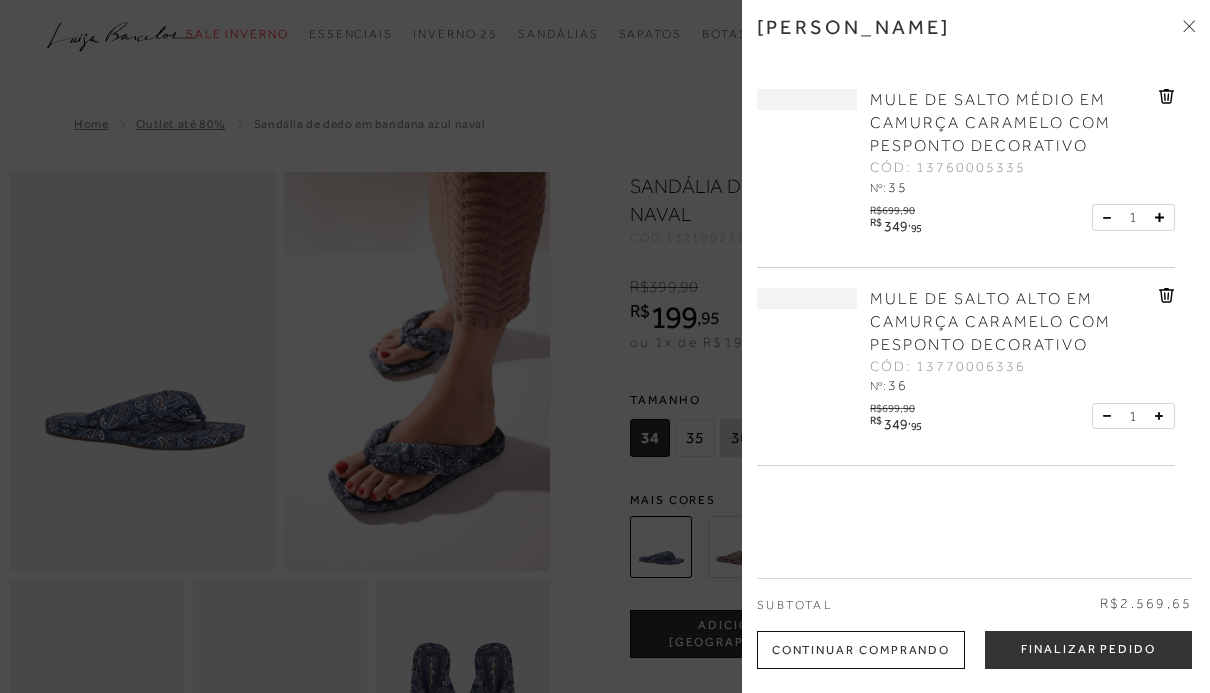 scroll, scrollTop: 0, scrollLeft: 0, axis: both 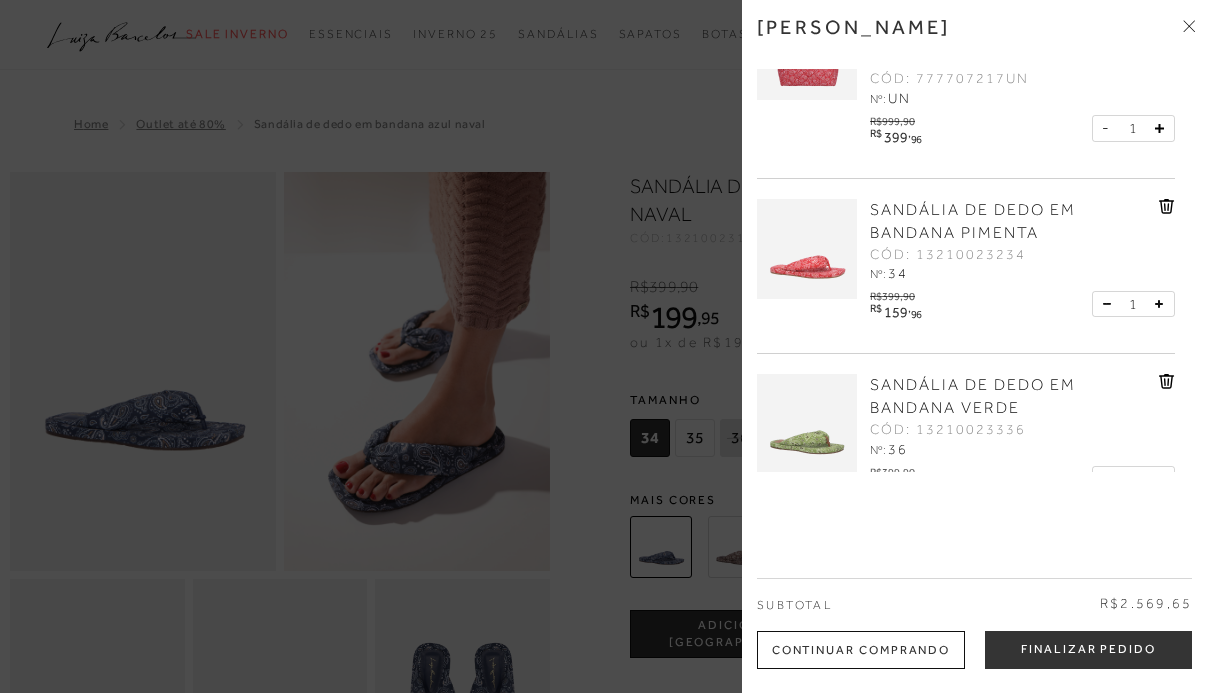 click 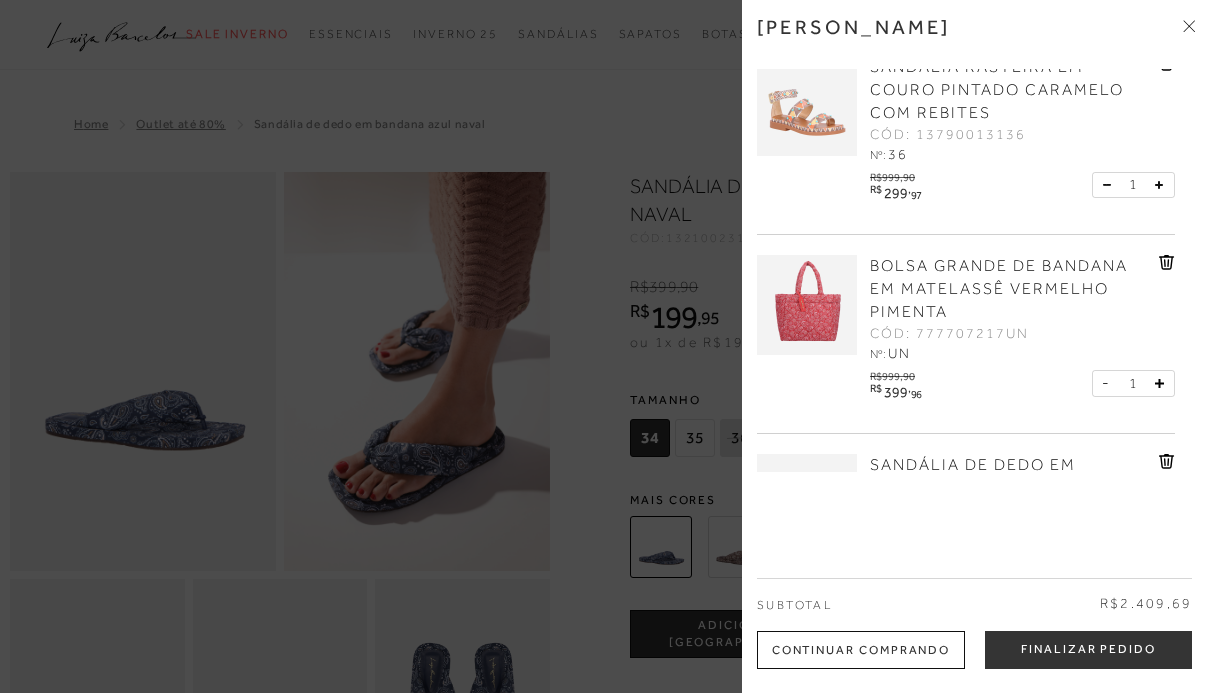 scroll, scrollTop: 813, scrollLeft: 0, axis: vertical 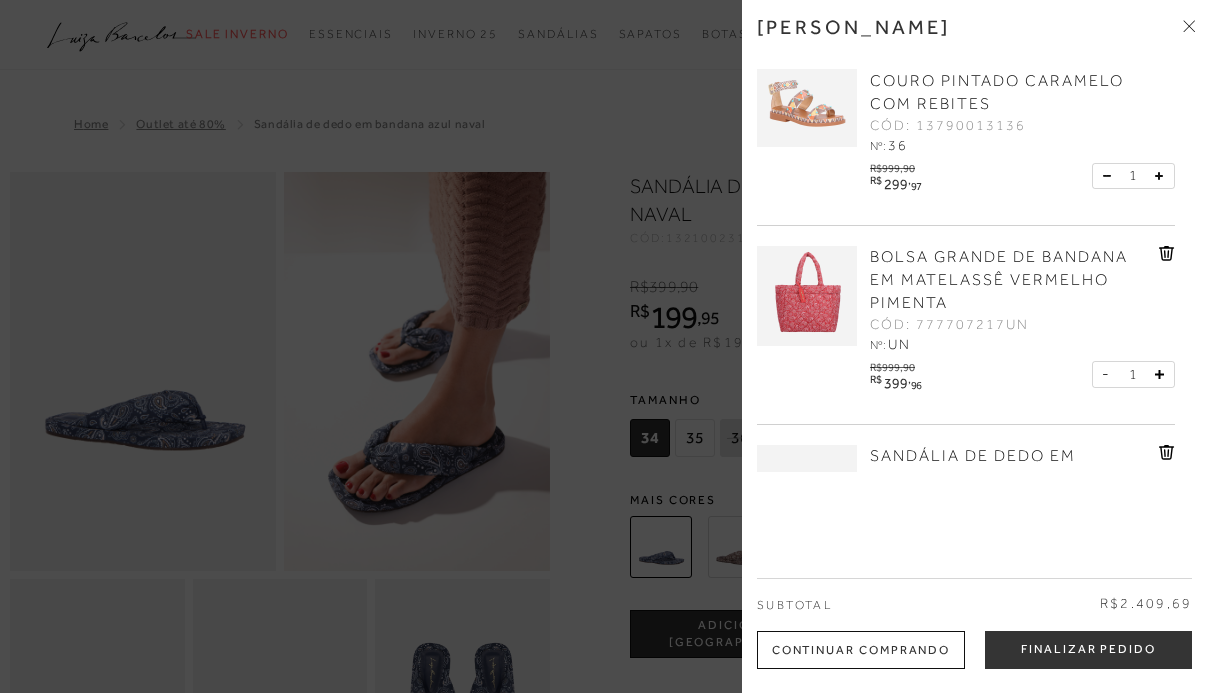 click at bounding box center (807, 296) 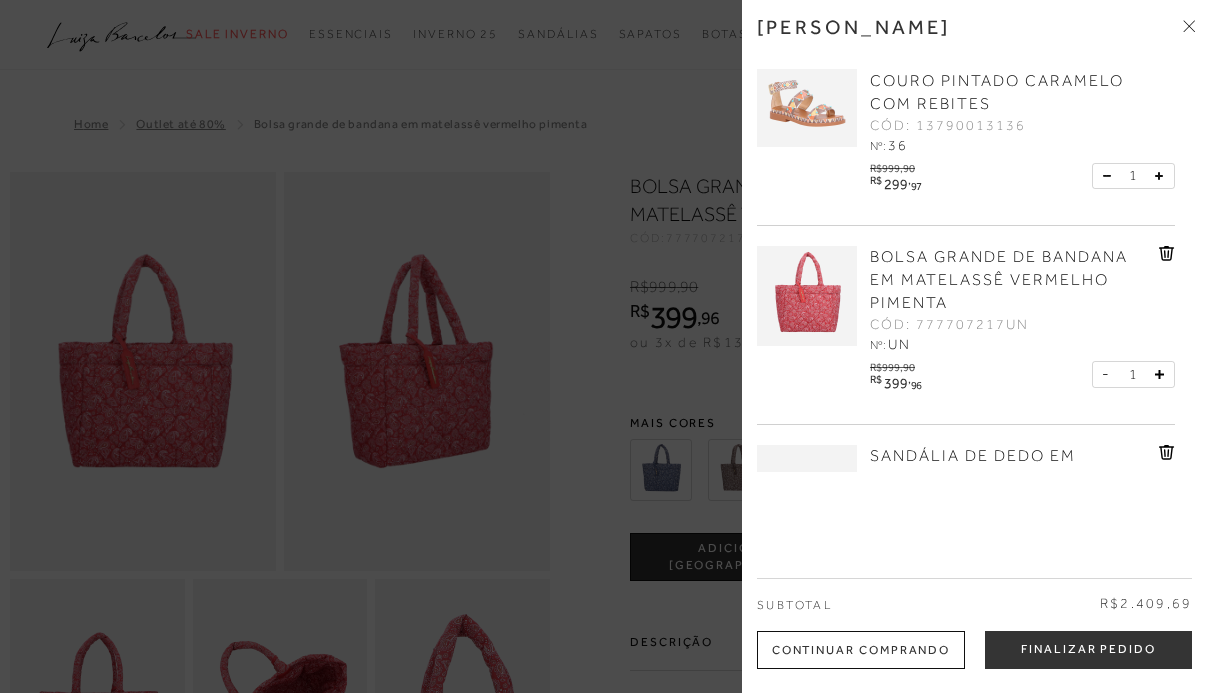 scroll, scrollTop: 0, scrollLeft: 0, axis: both 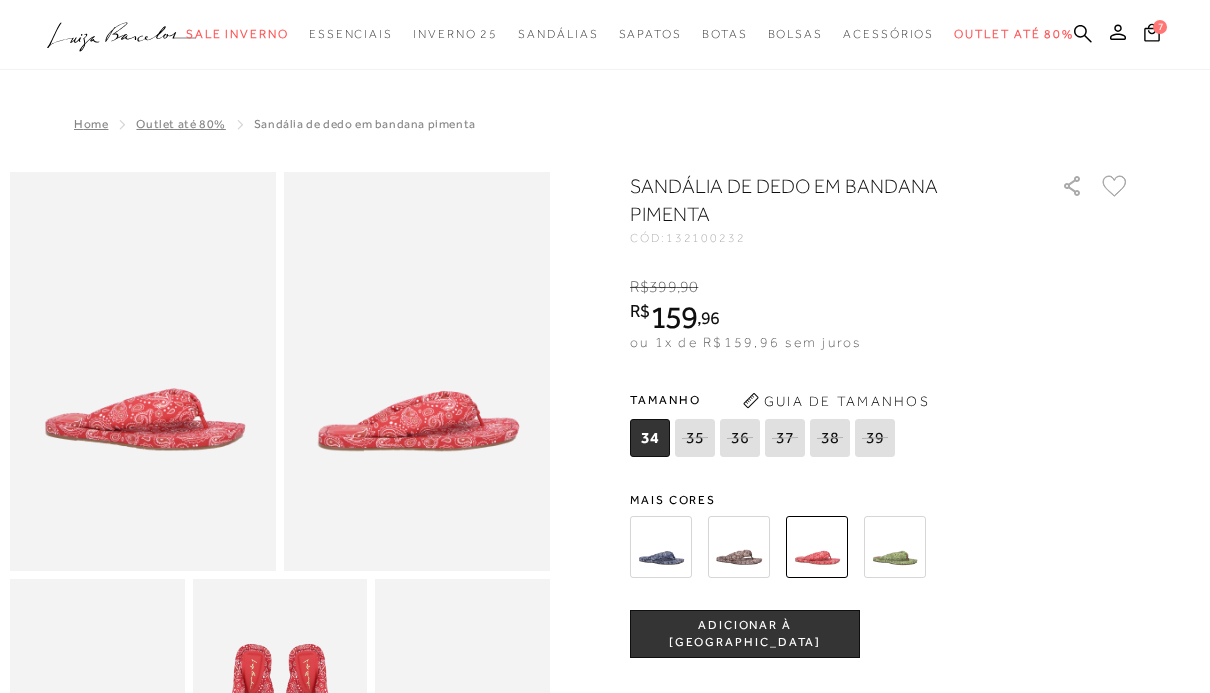 click at bounding box center (856, 547) 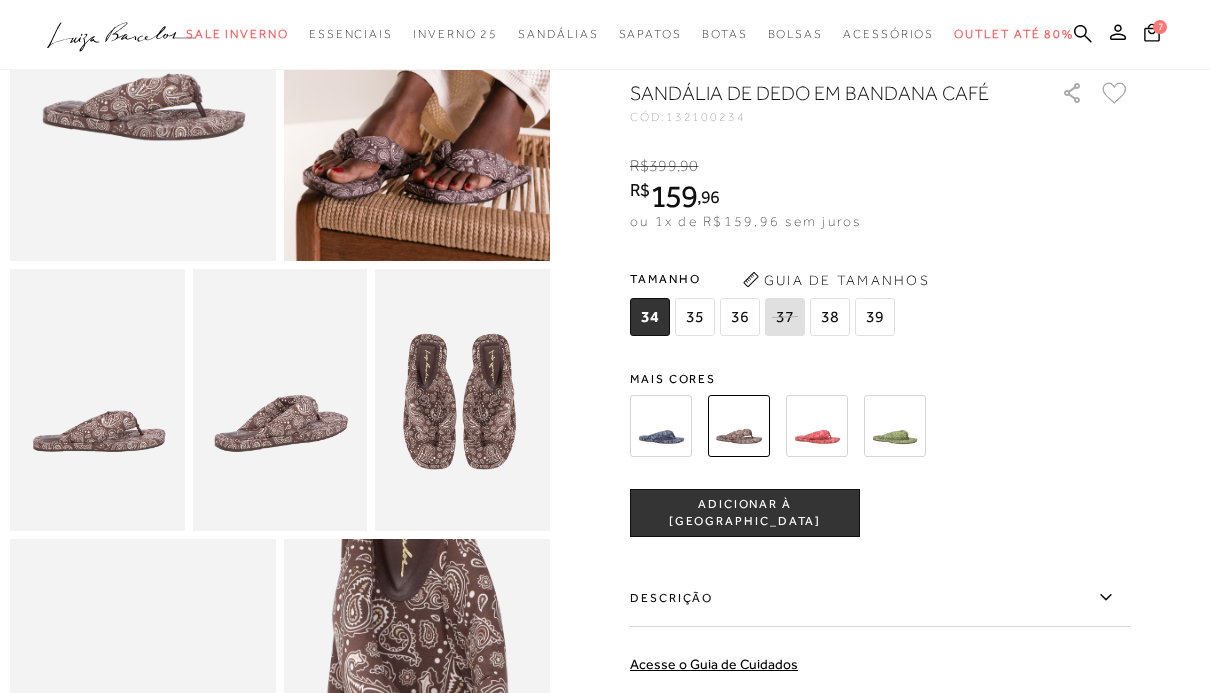 scroll, scrollTop: 305, scrollLeft: 0, axis: vertical 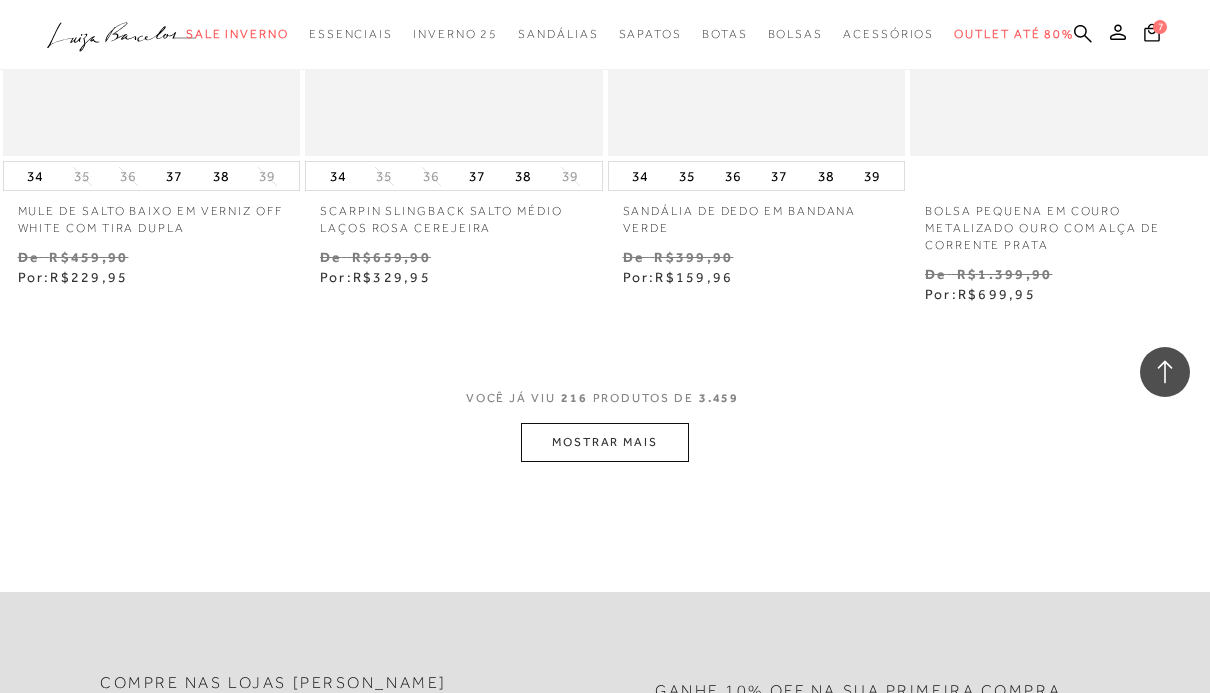 click on "MOSTRAR MAIS" at bounding box center [605, 442] 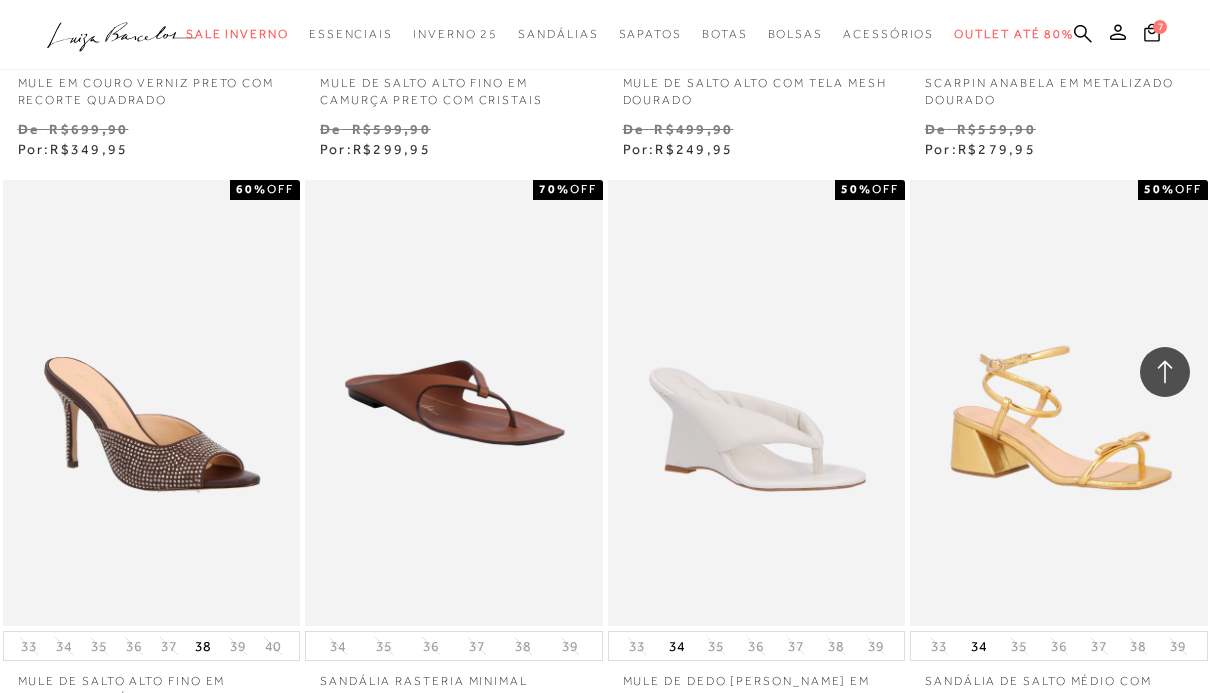 scroll, scrollTop: 34334, scrollLeft: 0, axis: vertical 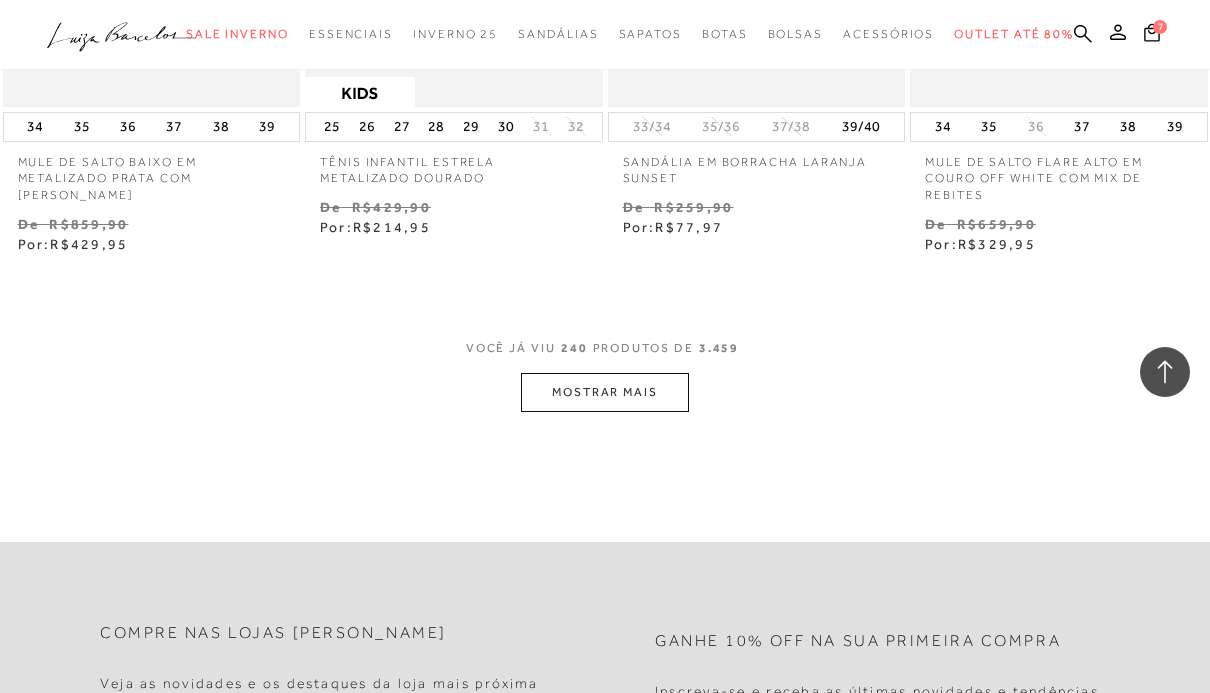 click on "MOSTRAR MAIS" at bounding box center [605, 392] 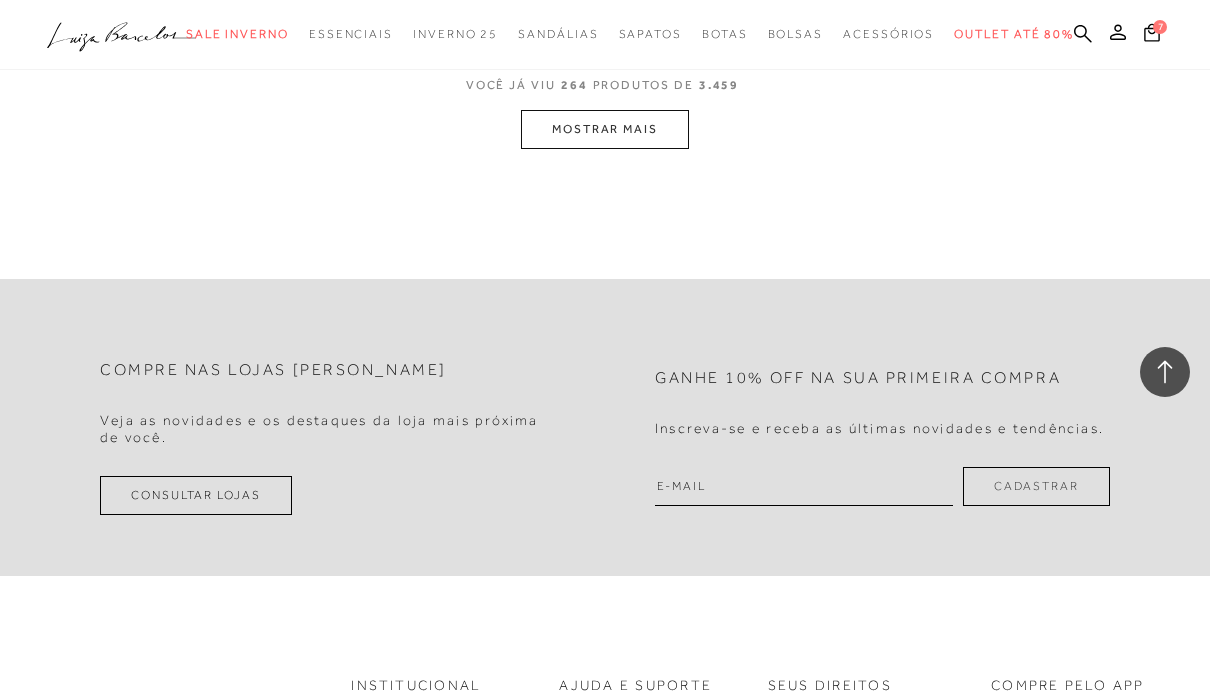 scroll, scrollTop: 39693, scrollLeft: 0, axis: vertical 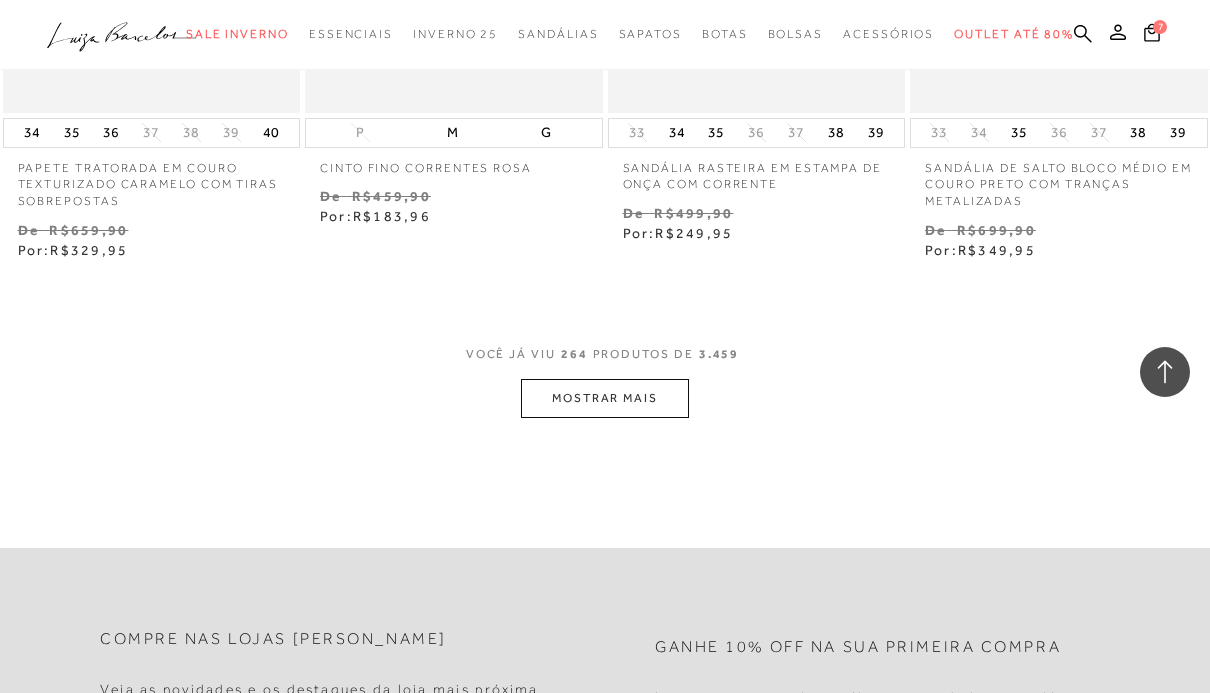 click on "MOSTRAR MAIS" at bounding box center (605, 398) 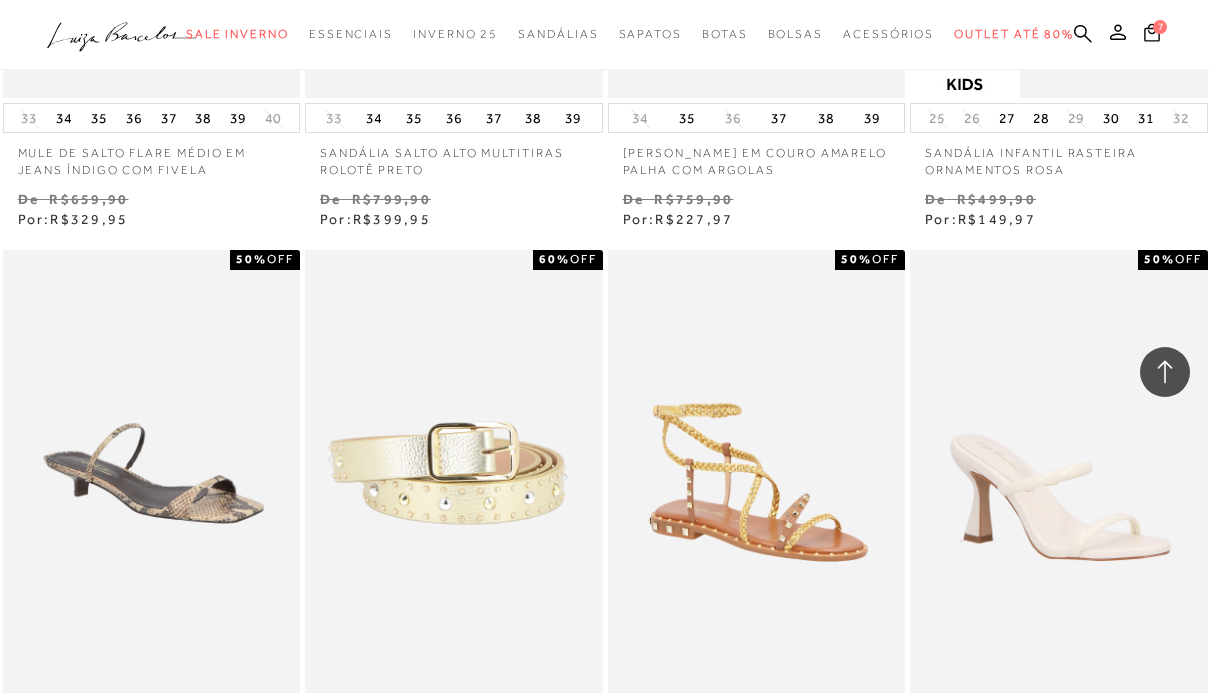scroll, scrollTop: 42970, scrollLeft: 0, axis: vertical 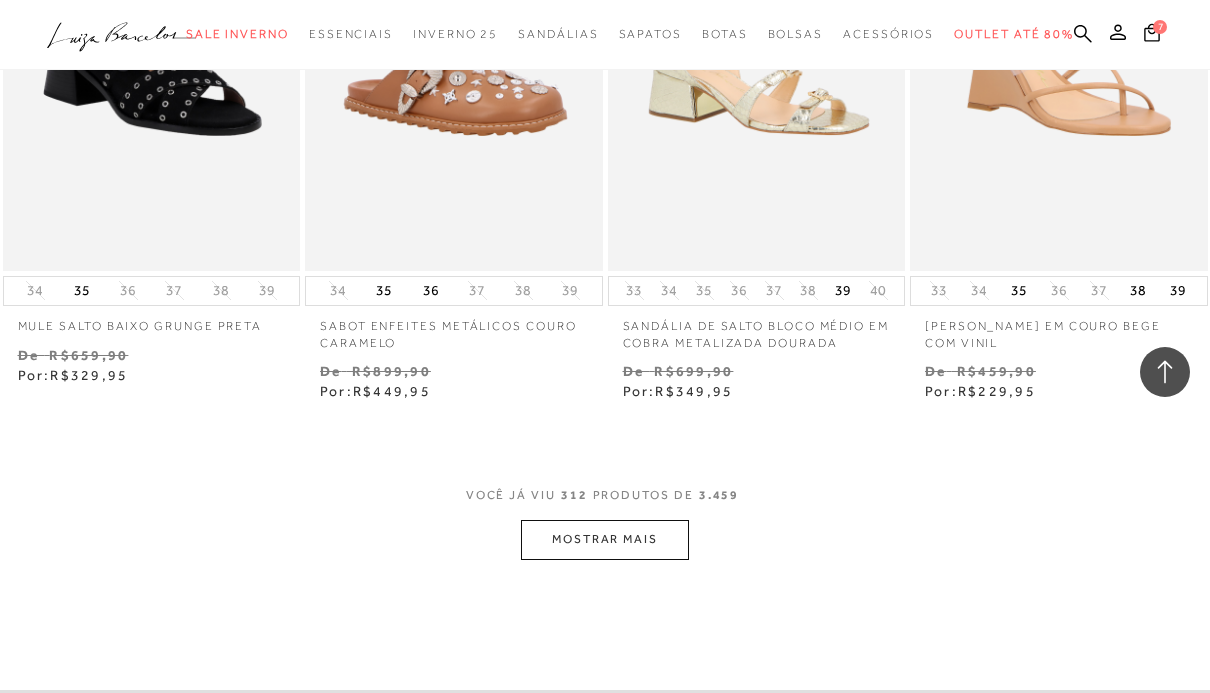 click on "MOSTRAR MAIS" at bounding box center [605, 539] 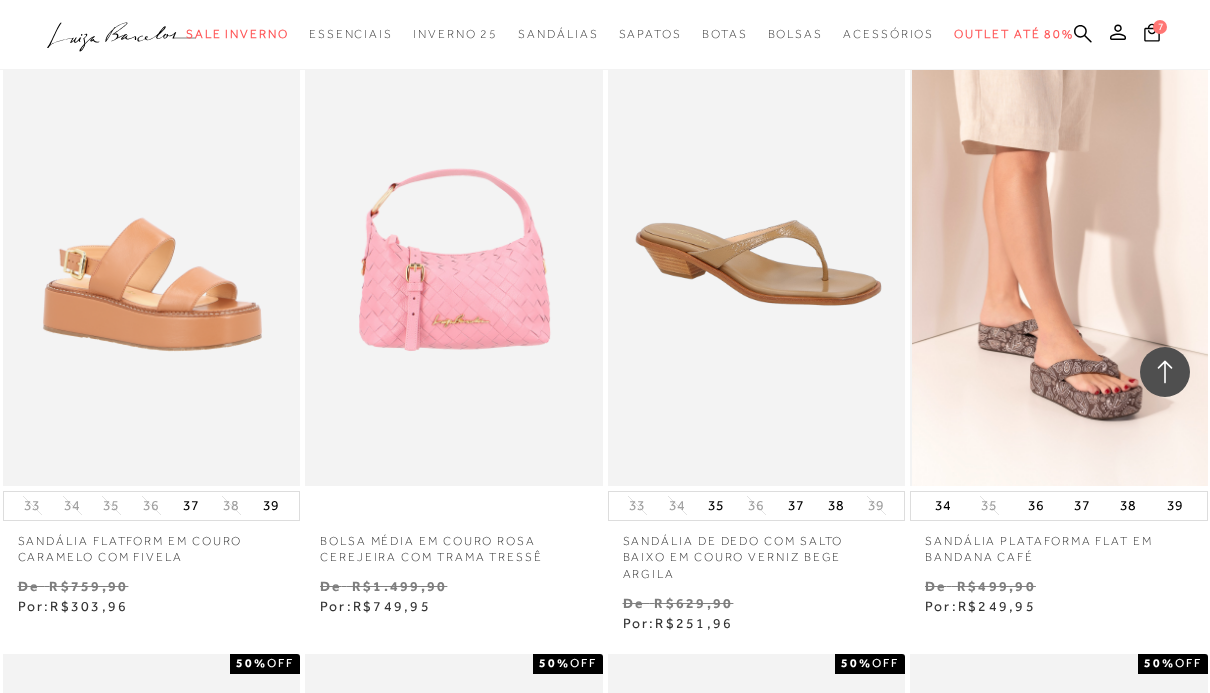 click at bounding box center [1060, 262] 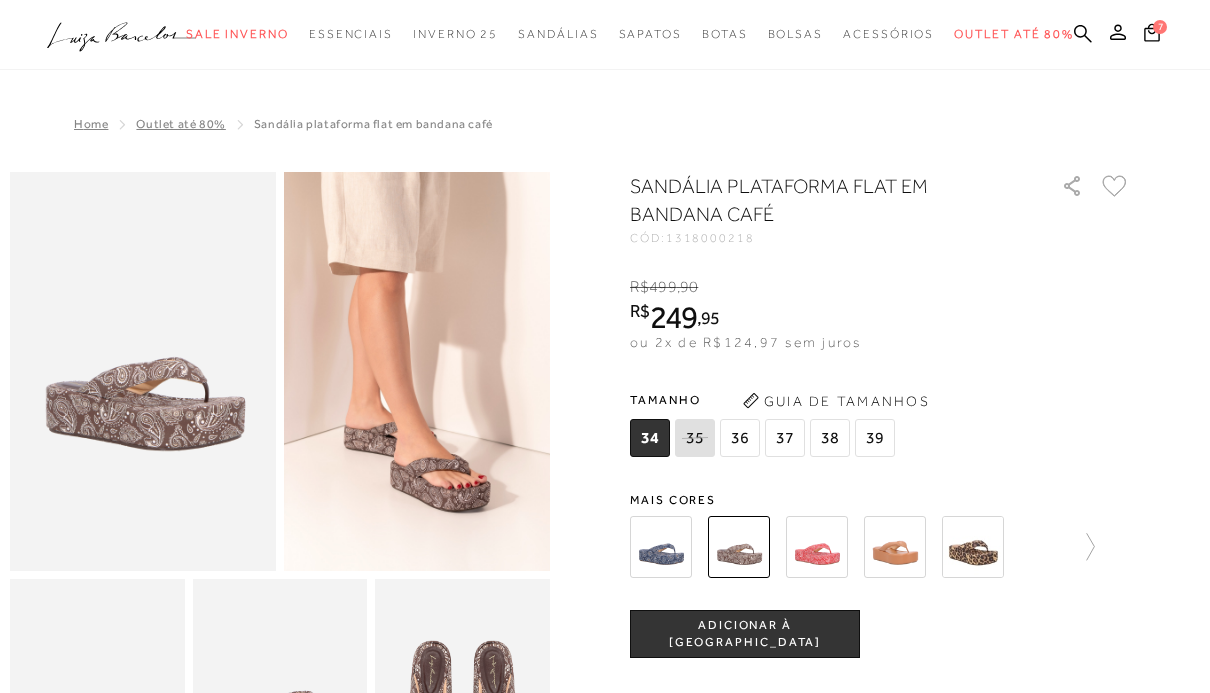 click at bounding box center [817, 547] 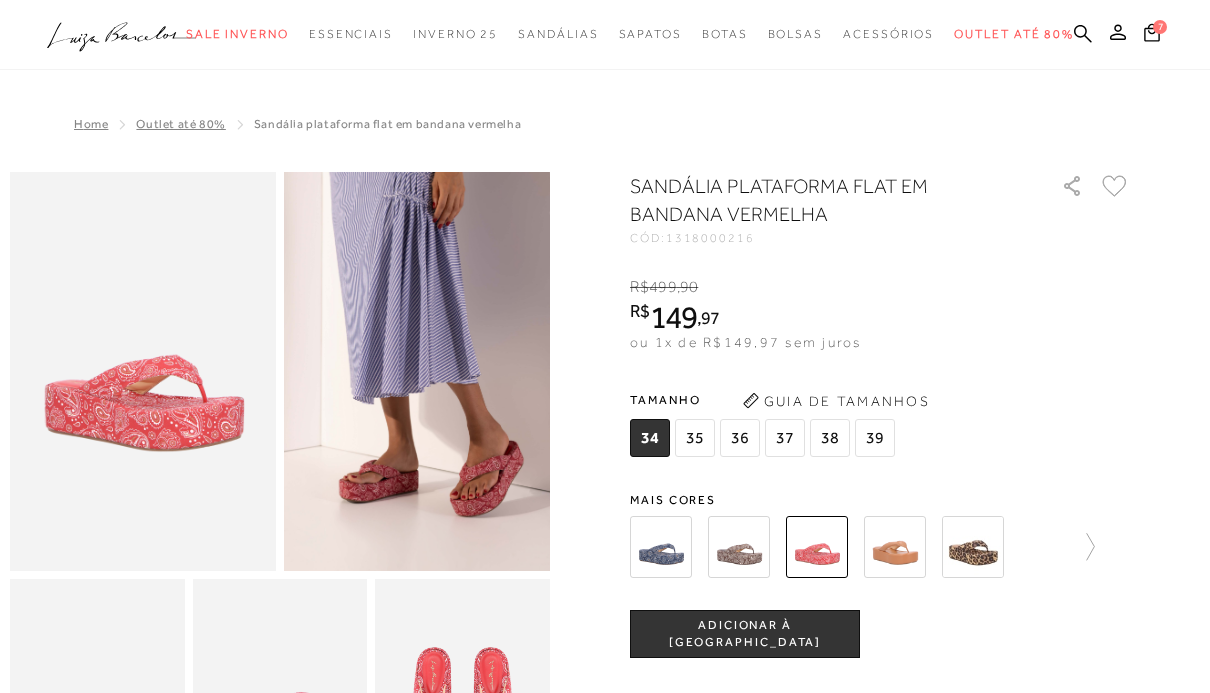 click on "36" at bounding box center (740, 438) 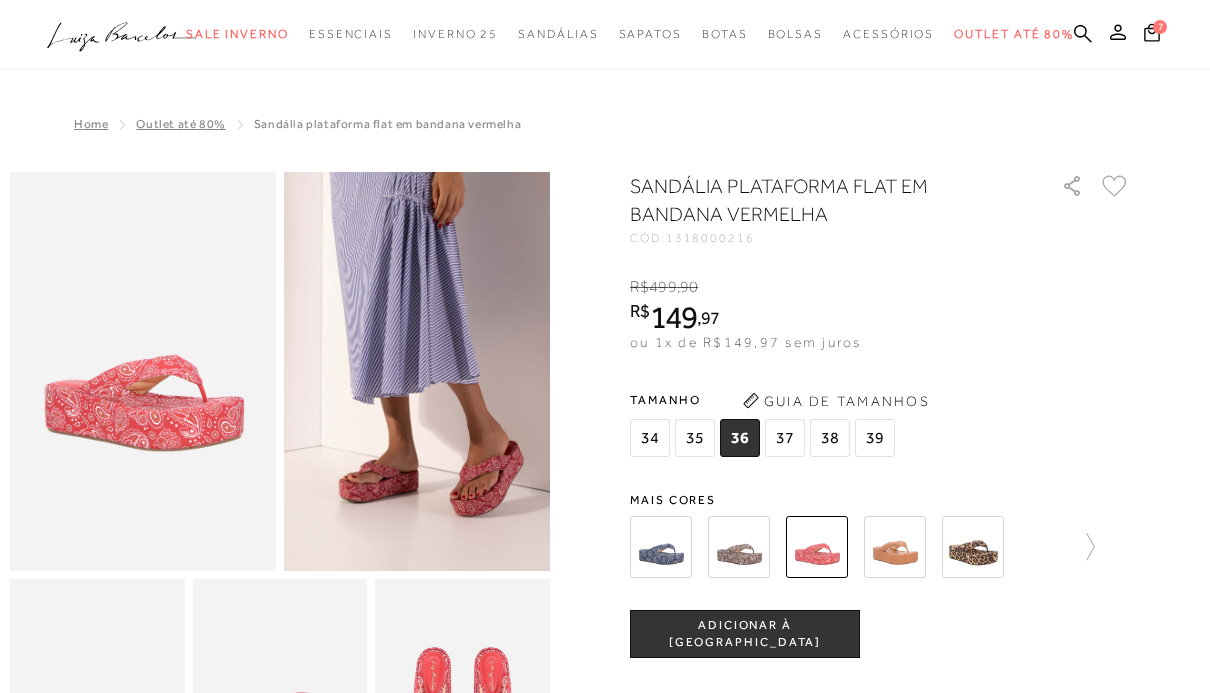 click on "ADICIONAR À [GEOGRAPHIC_DATA]" at bounding box center [745, 634] 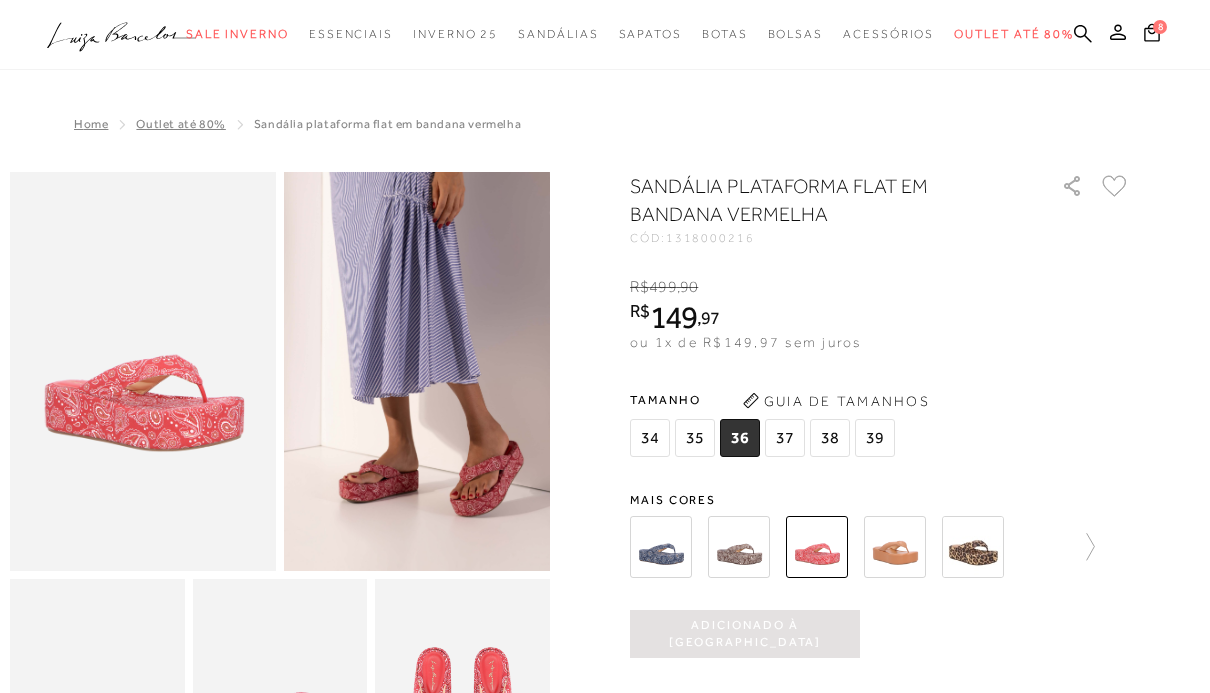 scroll, scrollTop: 0, scrollLeft: 0, axis: both 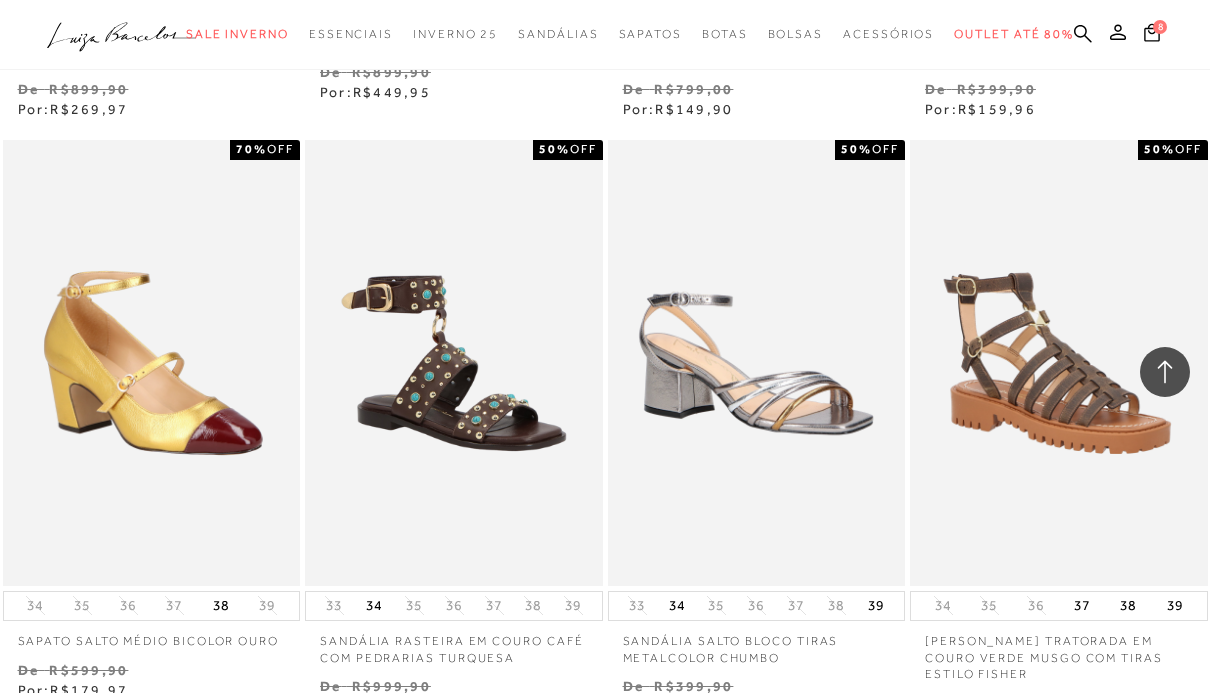 click on "MOSTRAR MAIS" at bounding box center [605, 871] 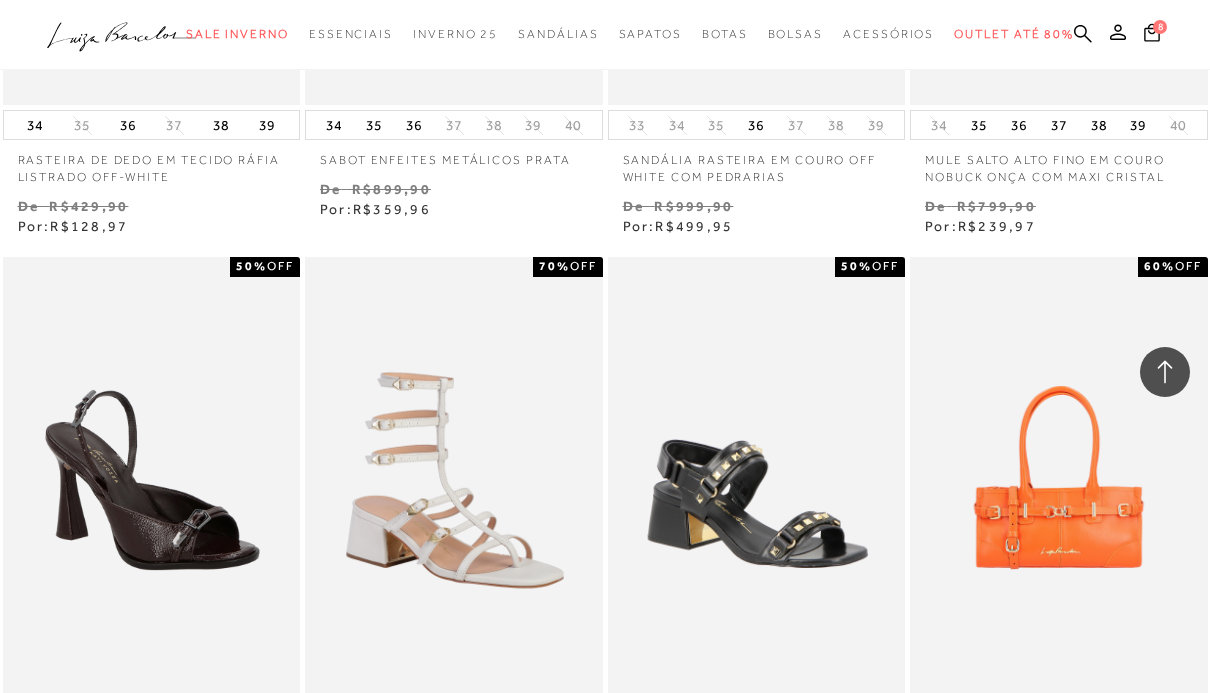 scroll, scrollTop: 53280, scrollLeft: 0, axis: vertical 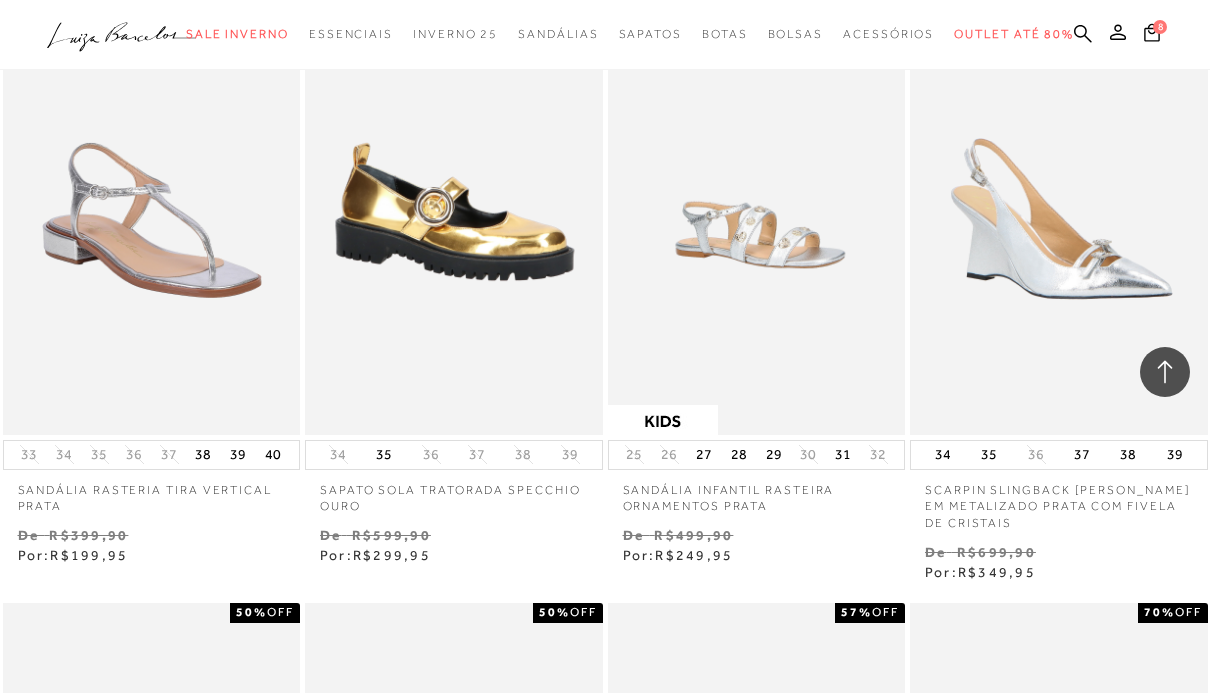 click on "MOSTRAR MAIS" at bounding box center (605, 1317) 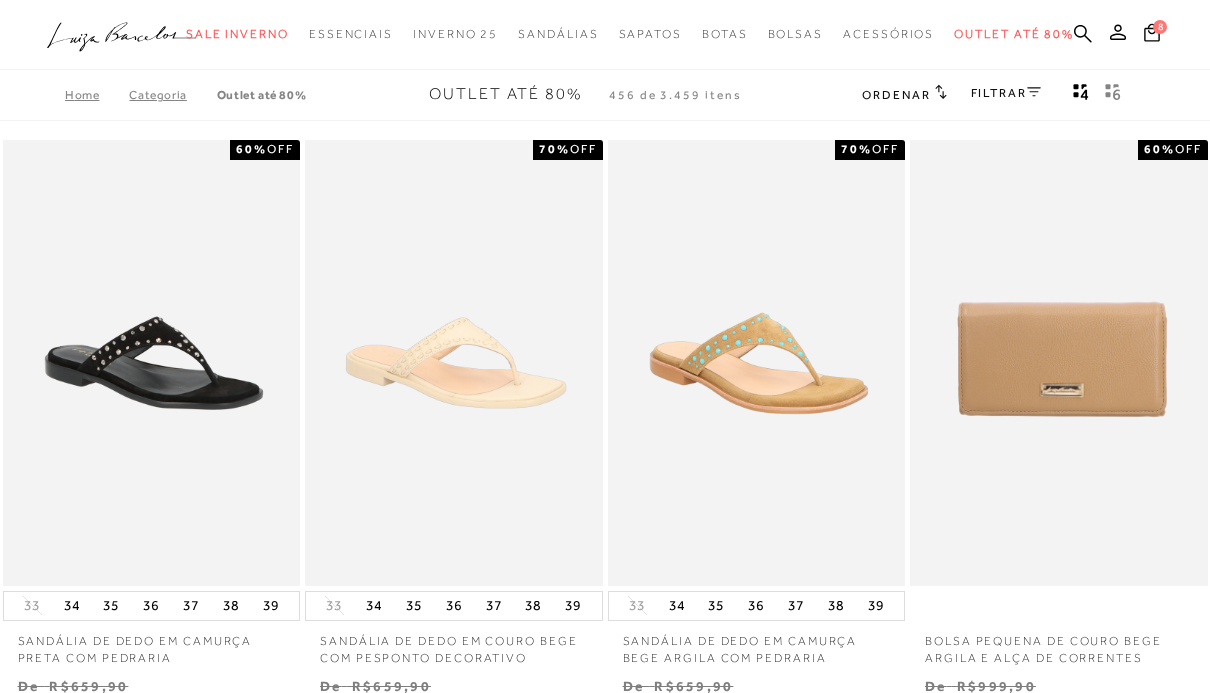 scroll, scrollTop: 0, scrollLeft: 0, axis: both 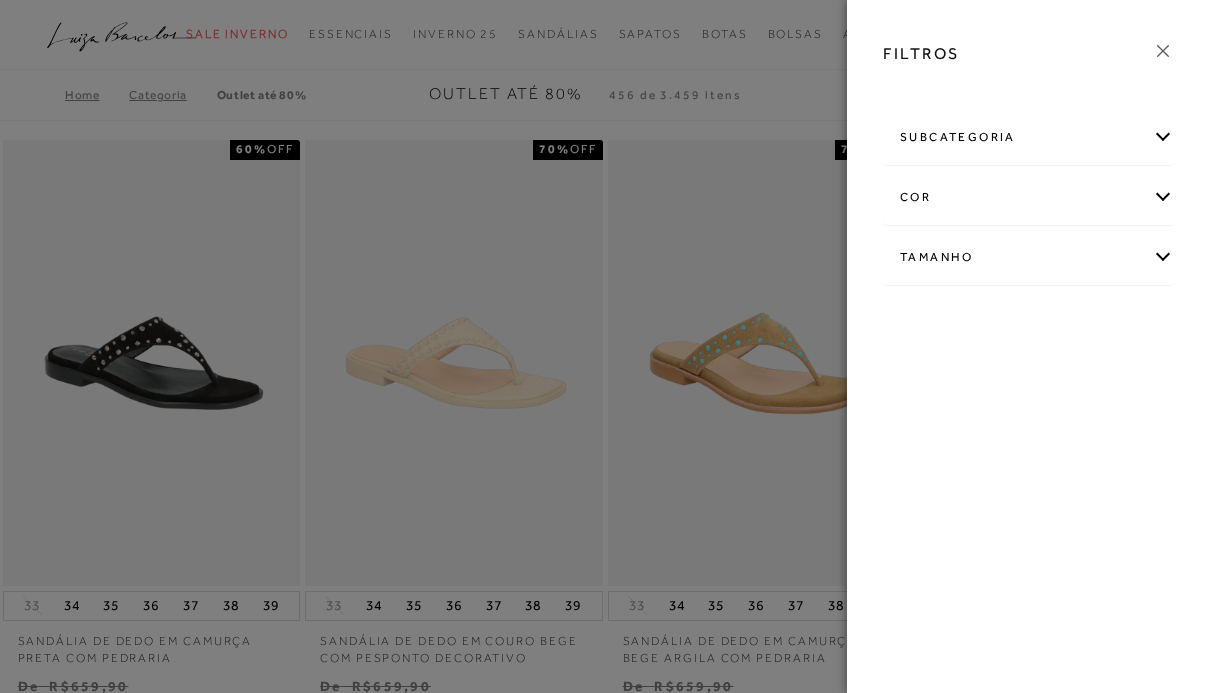 click on "subcategoria" at bounding box center (1028, 137) 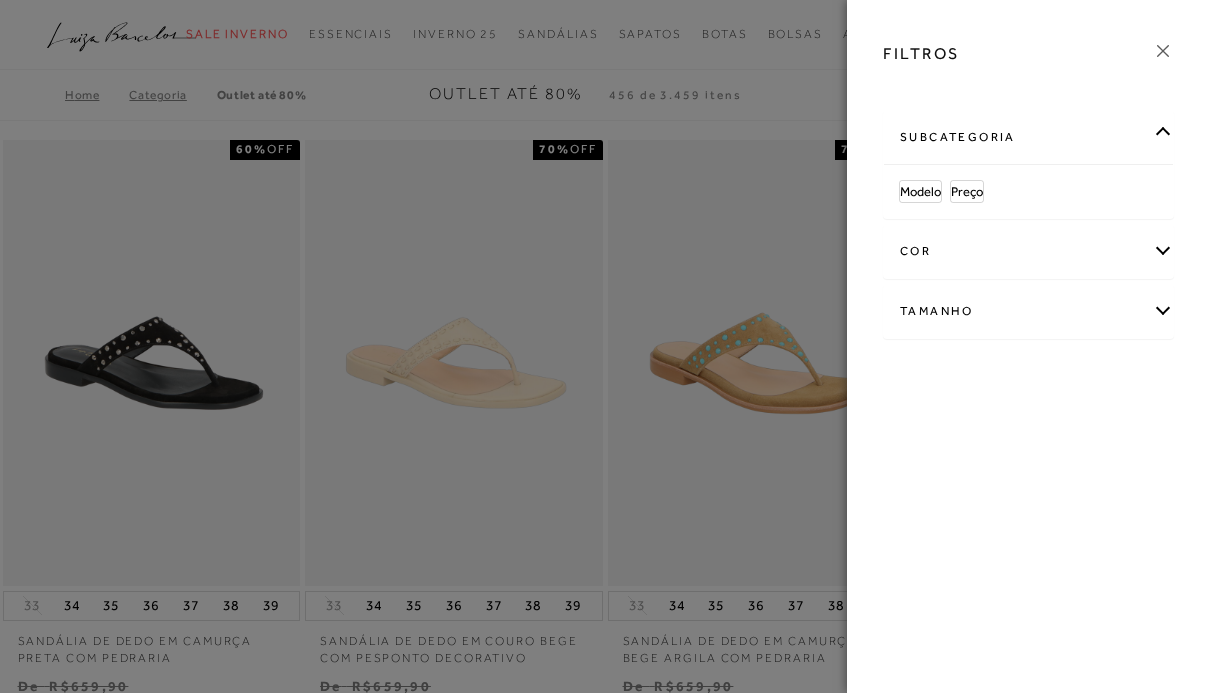 scroll, scrollTop: 0, scrollLeft: 0, axis: both 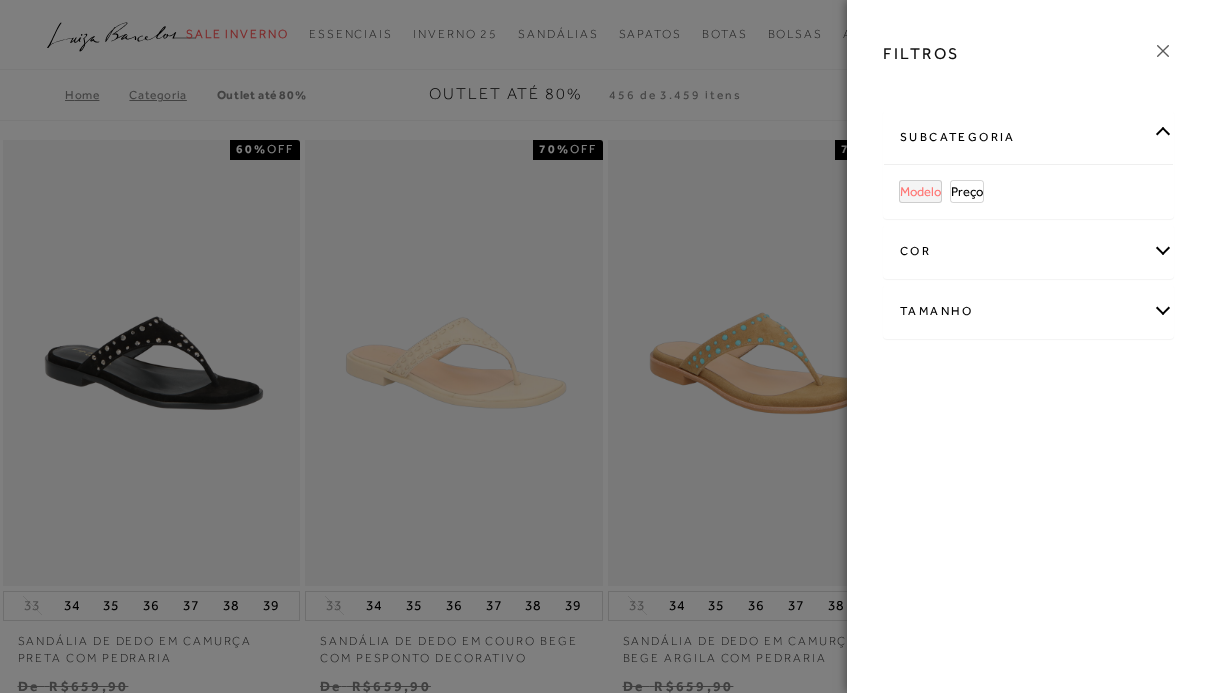 click on "Modelo" at bounding box center (920, 191) 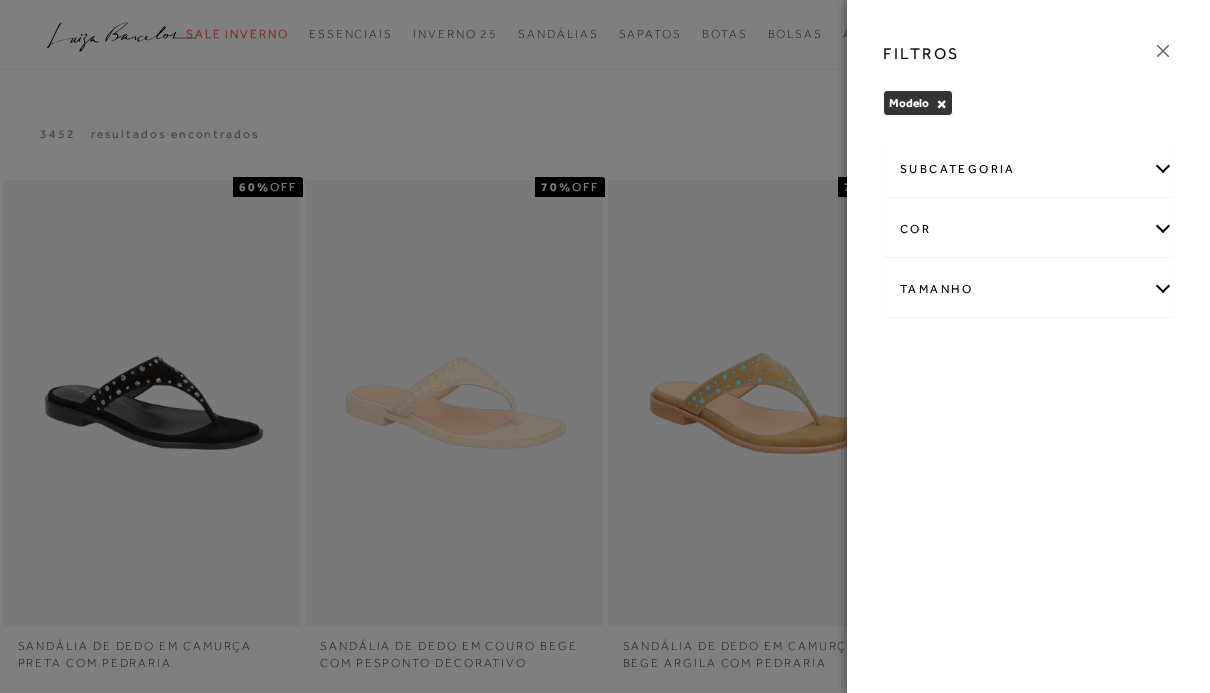 click at bounding box center (605, 346) 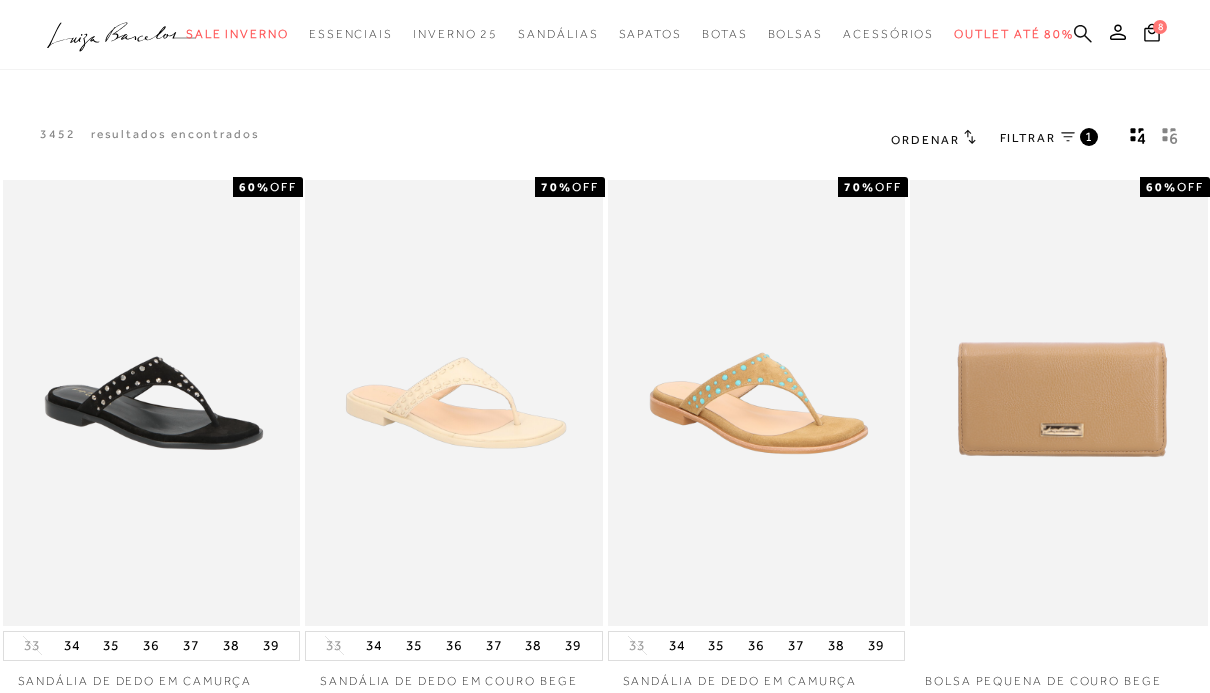click 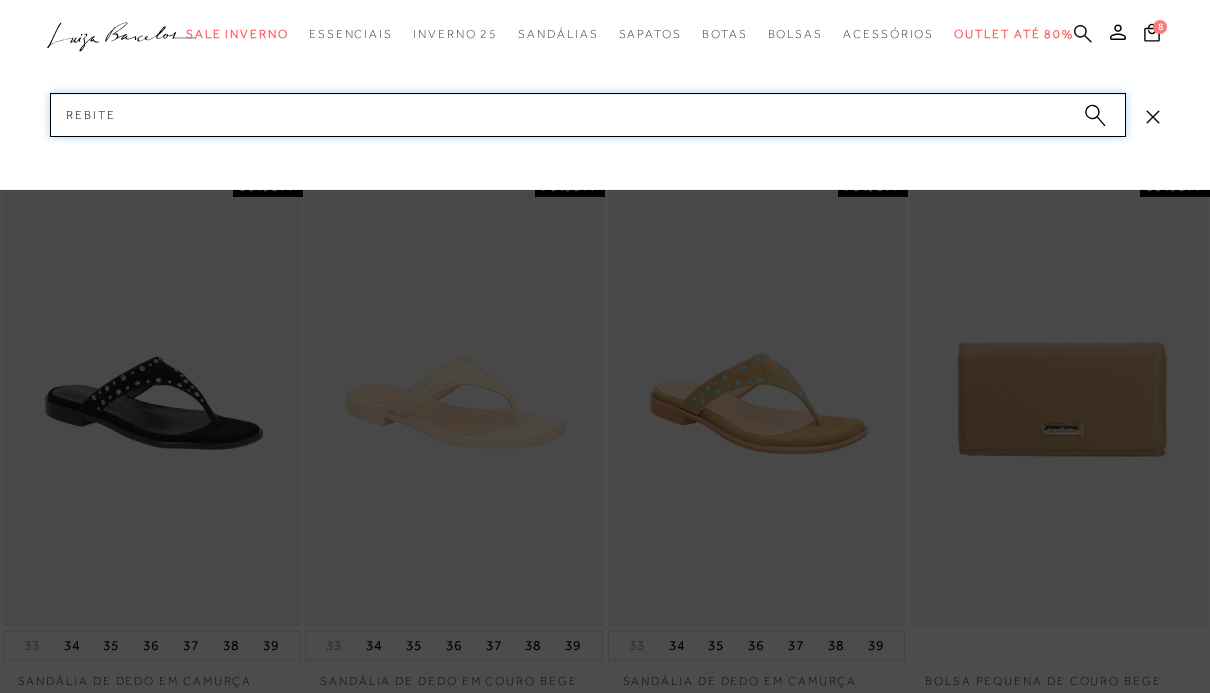 type on "rebites" 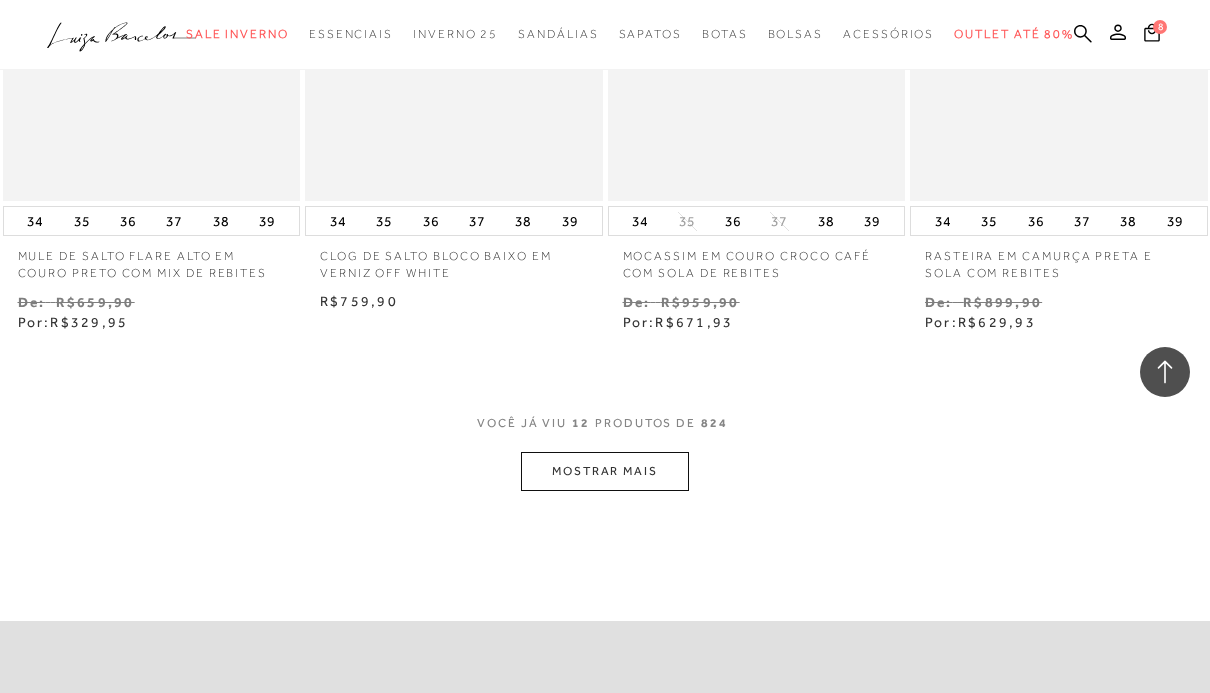 click on "MOSTRAR MAIS" at bounding box center (605, 471) 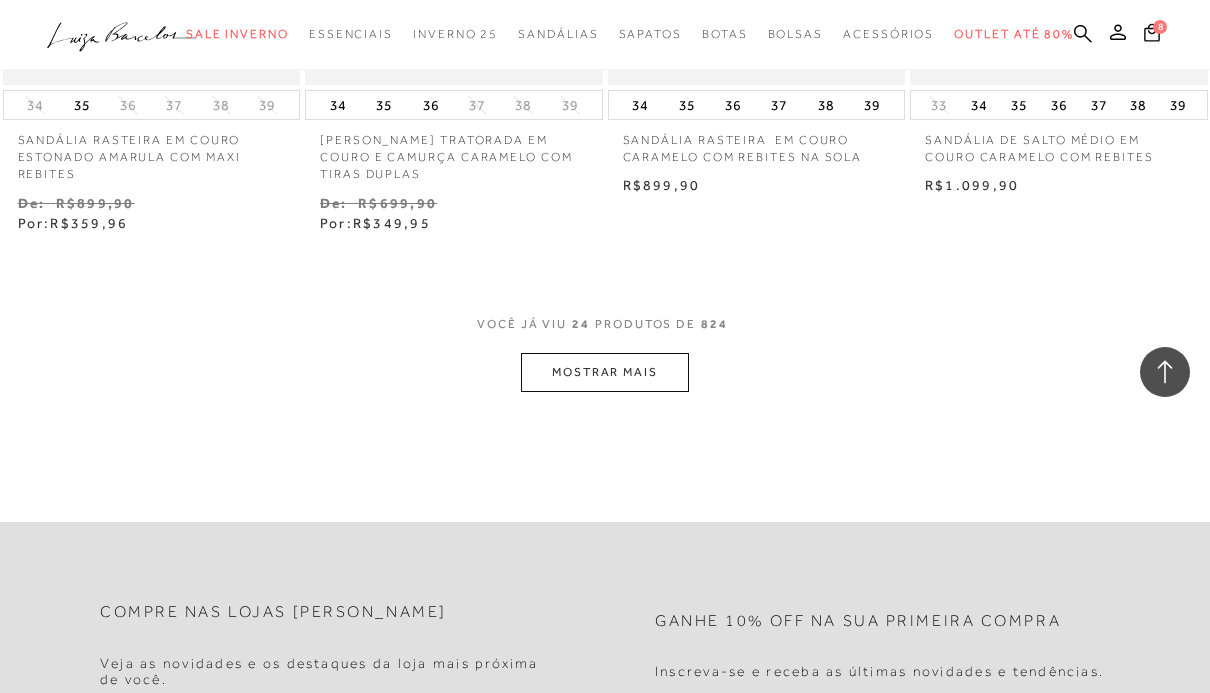 click on "MOSTRAR MAIS" at bounding box center (605, 372) 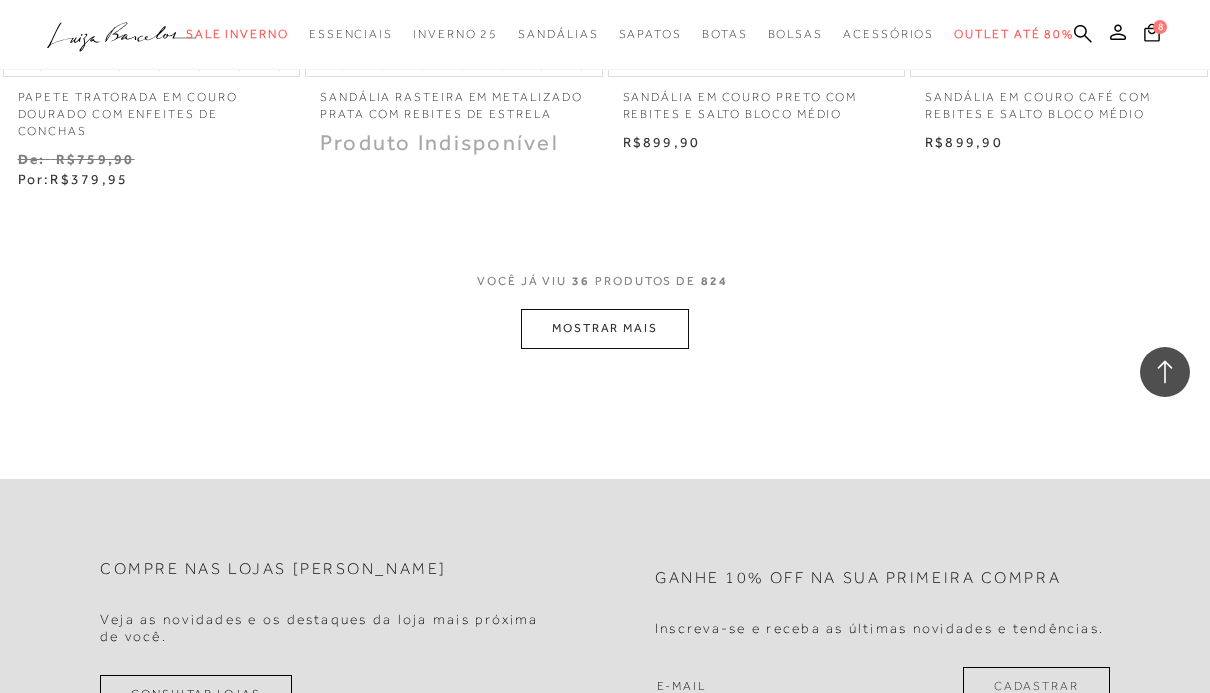 click on "MOSTRAR MAIS" at bounding box center (605, 328) 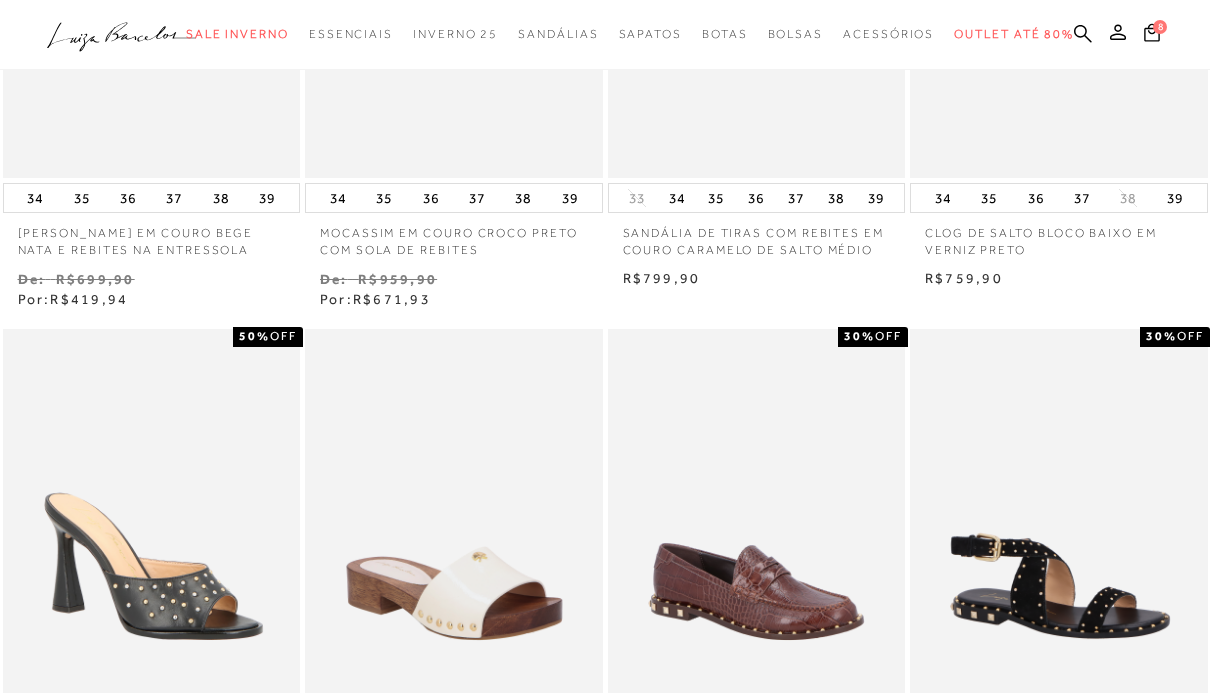 scroll, scrollTop: 0, scrollLeft: 0, axis: both 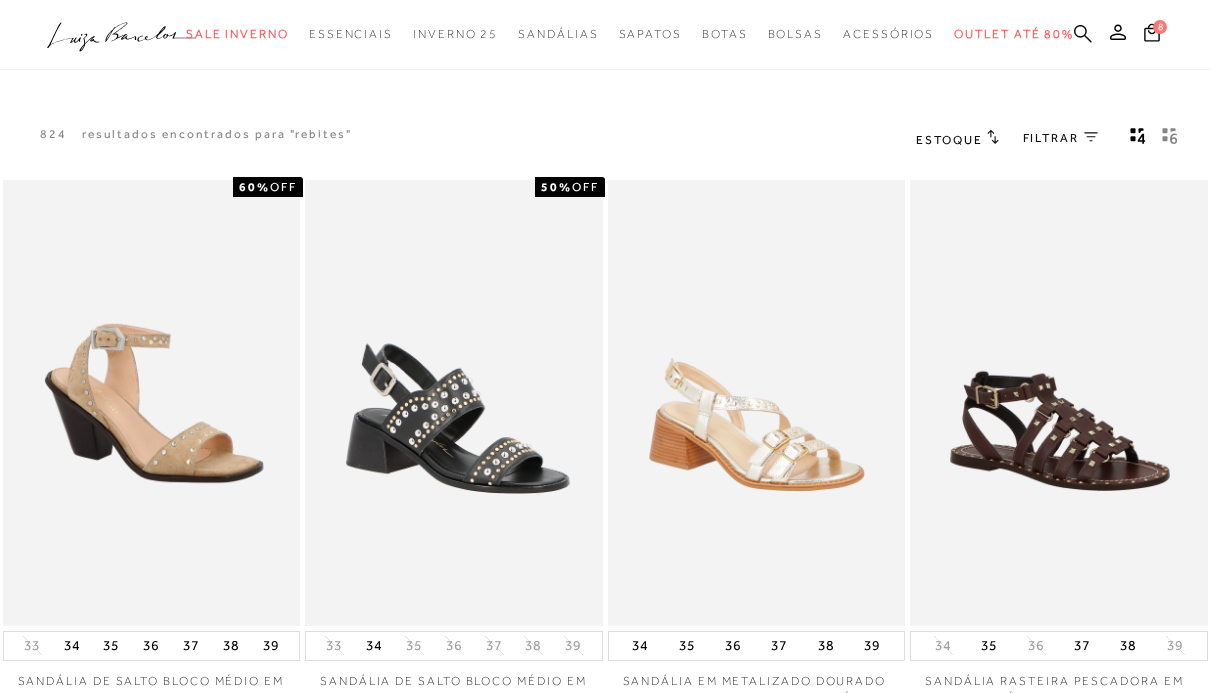 click 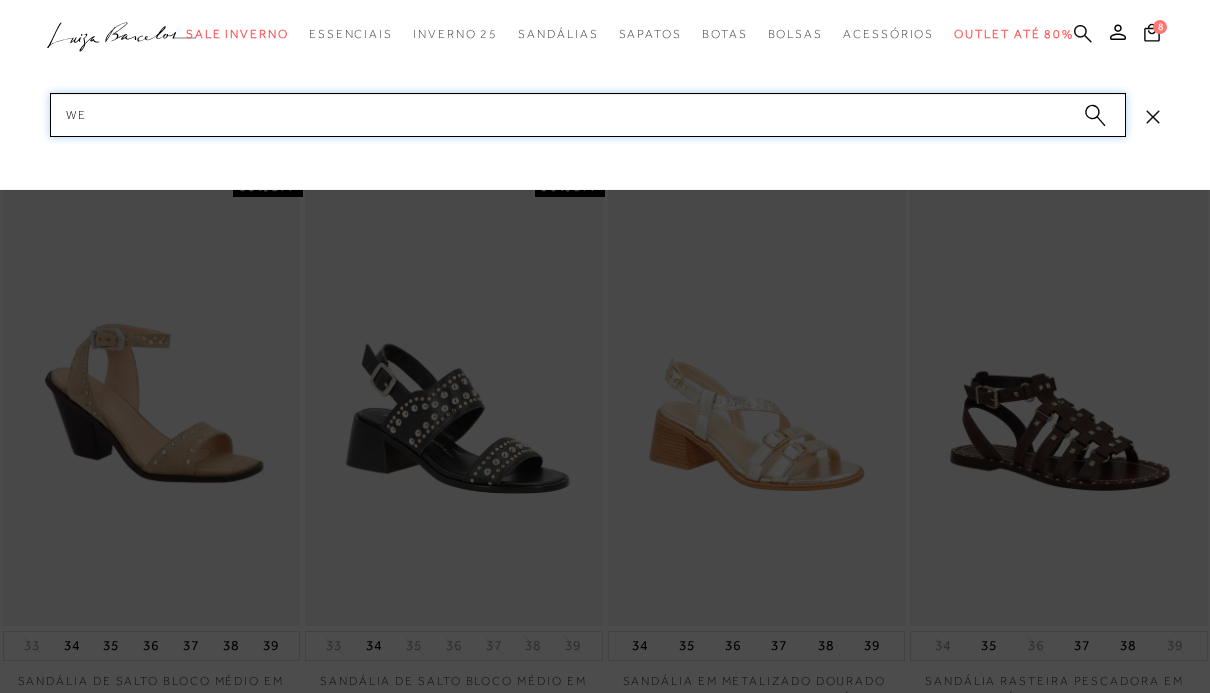 type on "w" 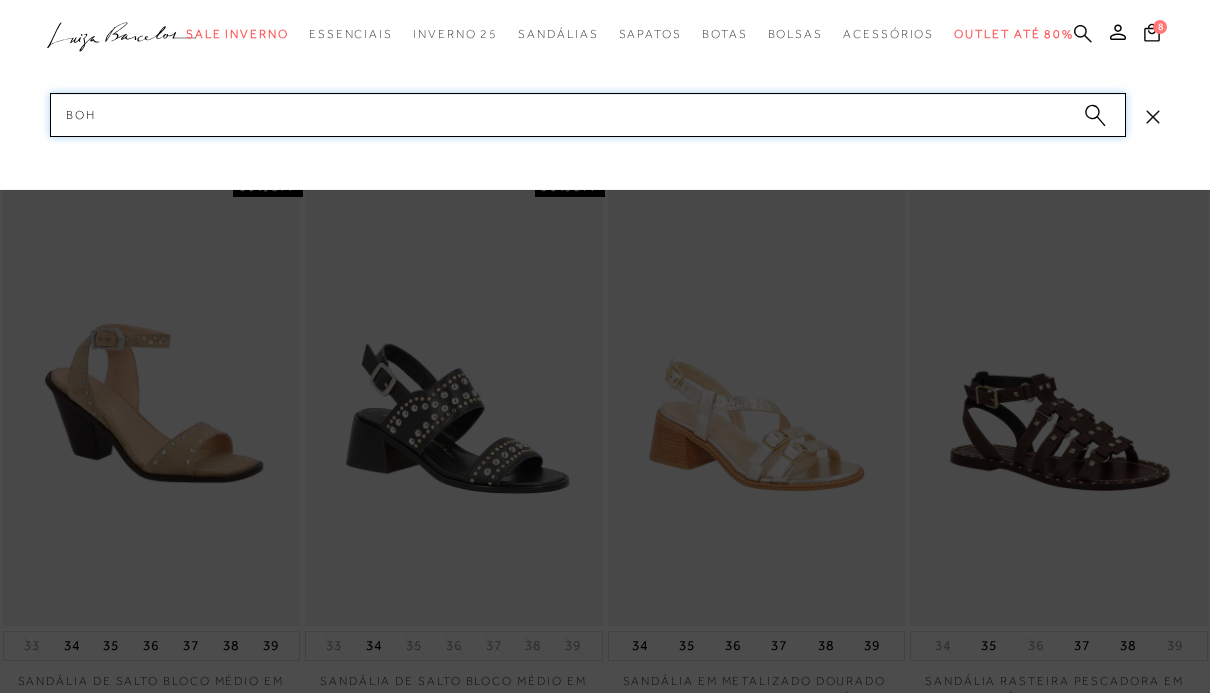 type on "boho" 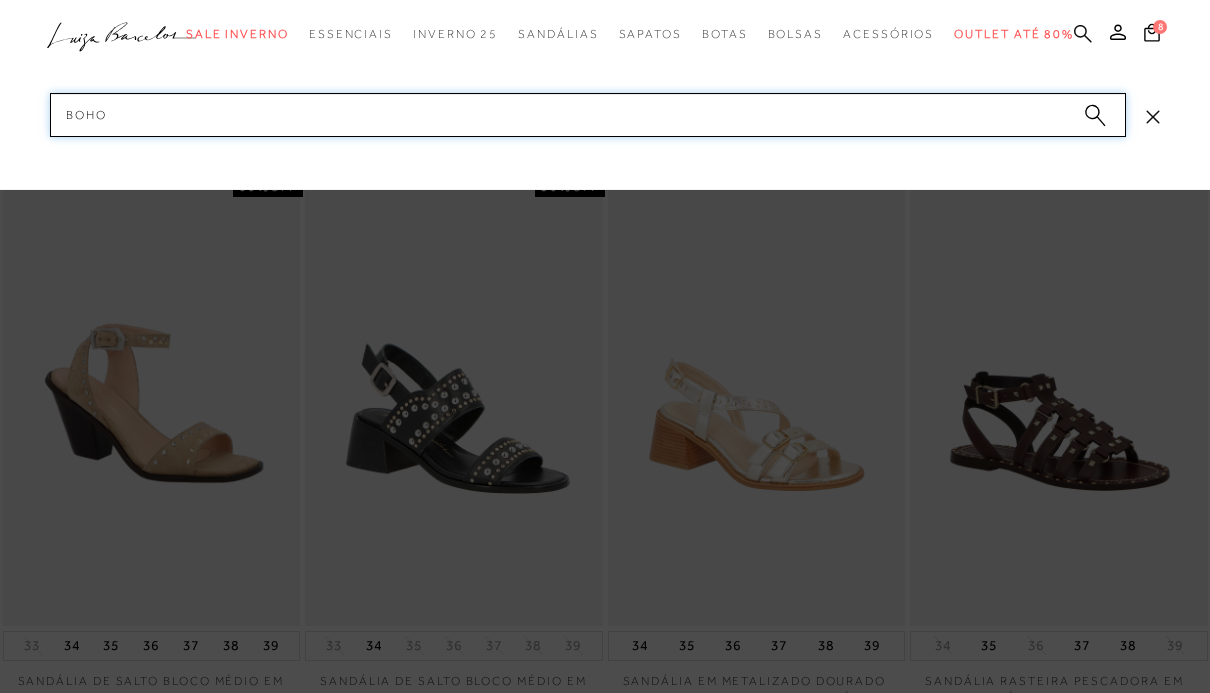 type 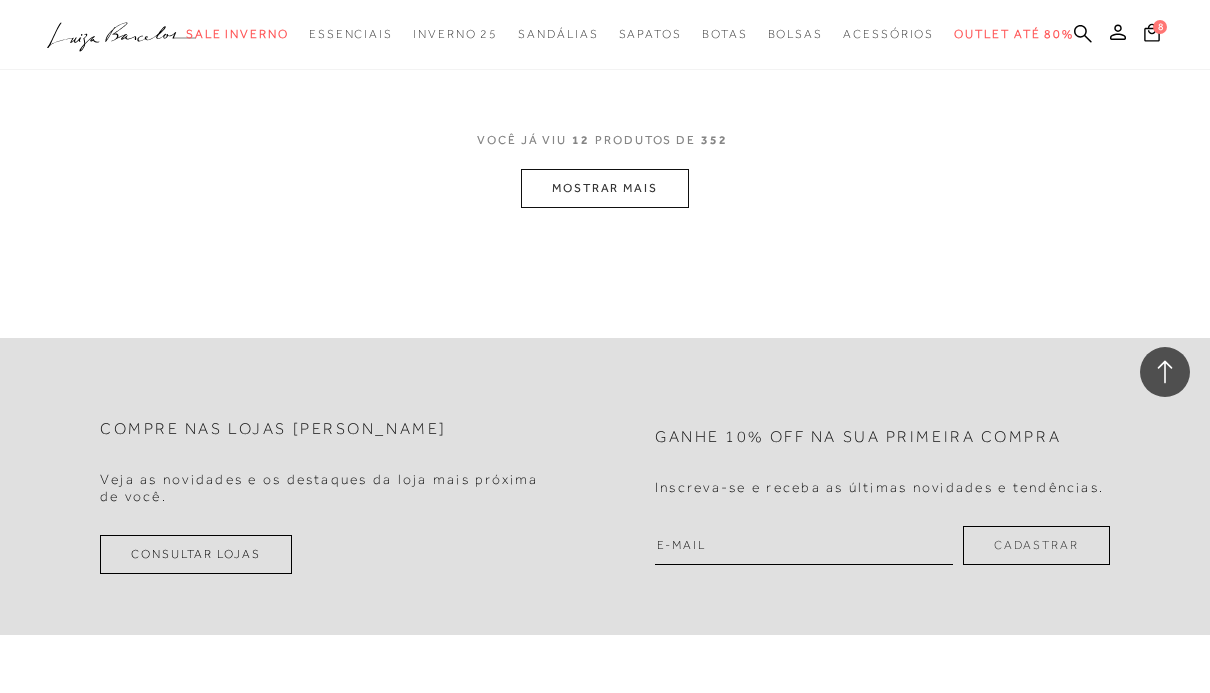 scroll, scrollTop: 1953, scrollLeft: 0, axis: vertical 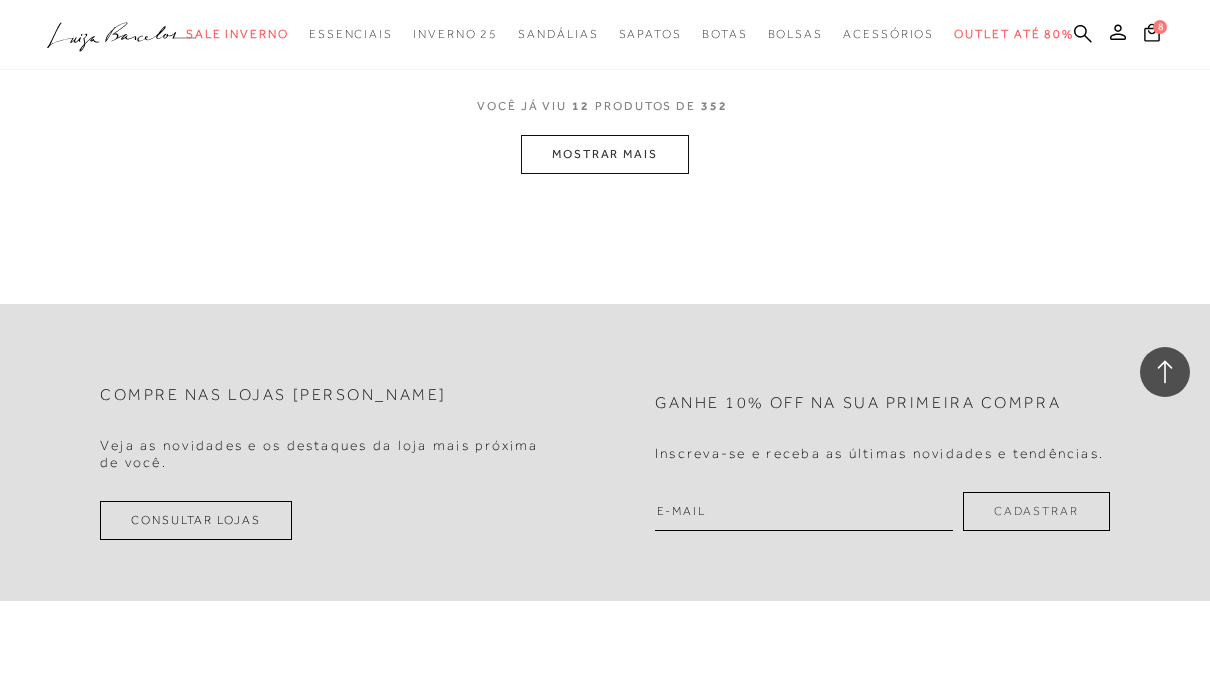 click on "MOSTRAR MAIS" at bounding box center [605, 154] 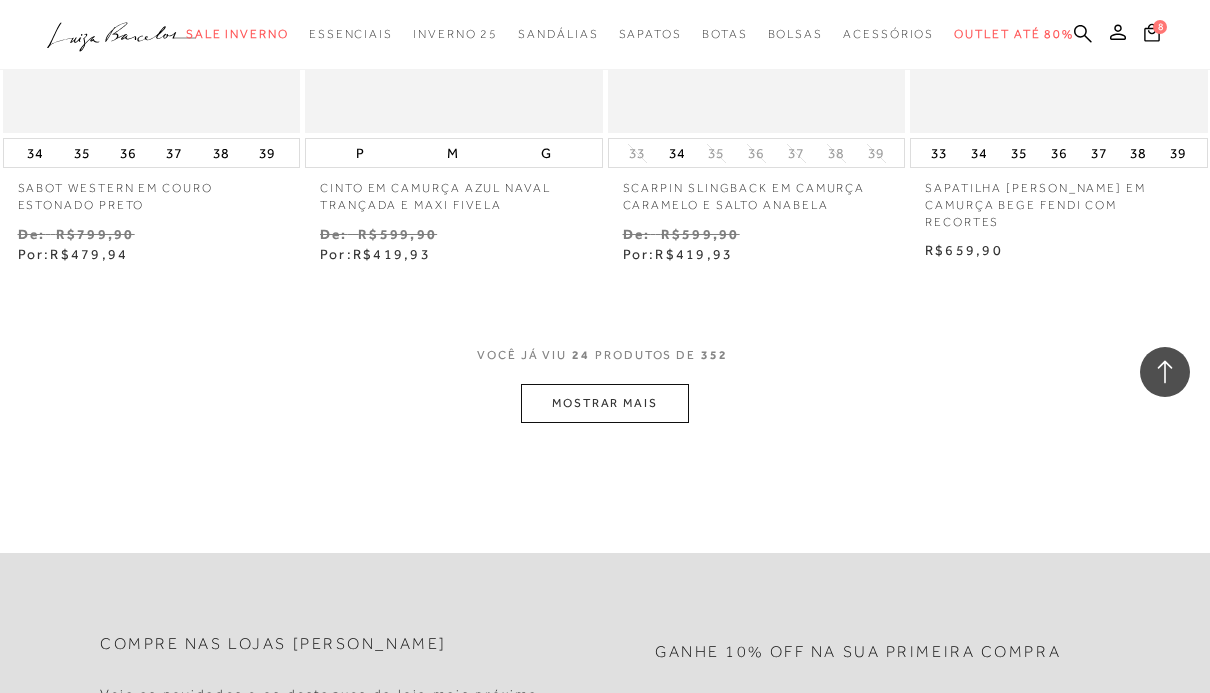 scroll, scrollTop: 3414, scrollLeft: 0, axis: vertical 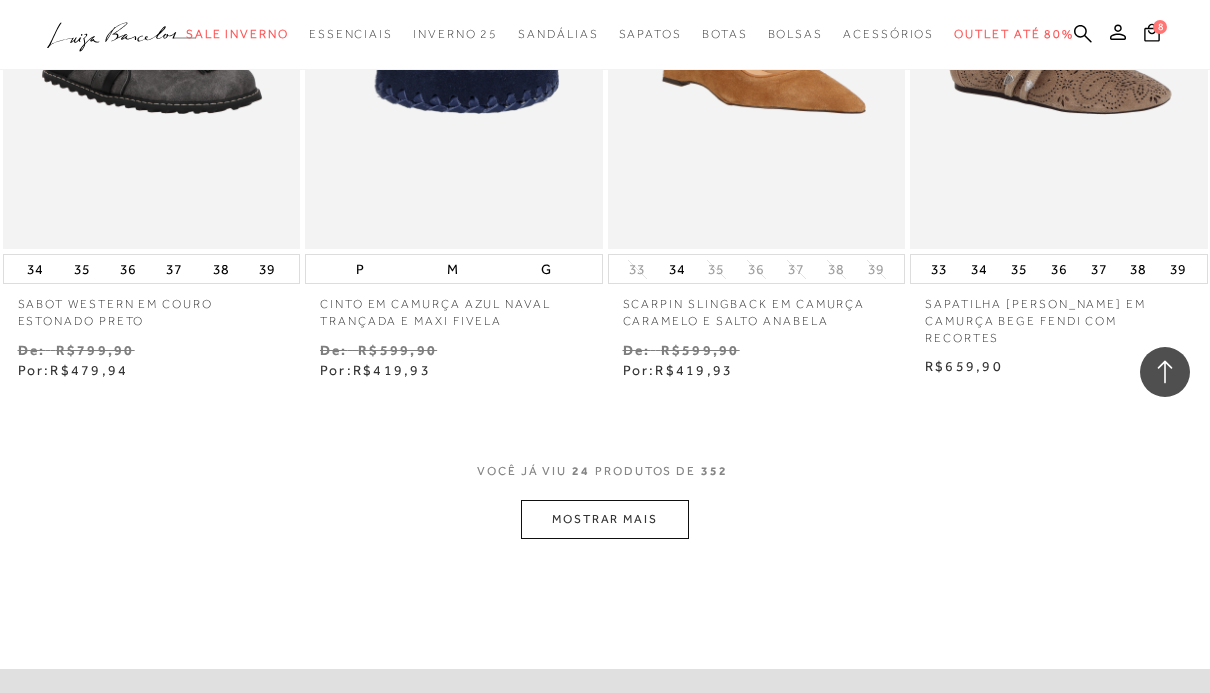 click on "MOSTRAR MAIS" at bounding box center (605, 519) 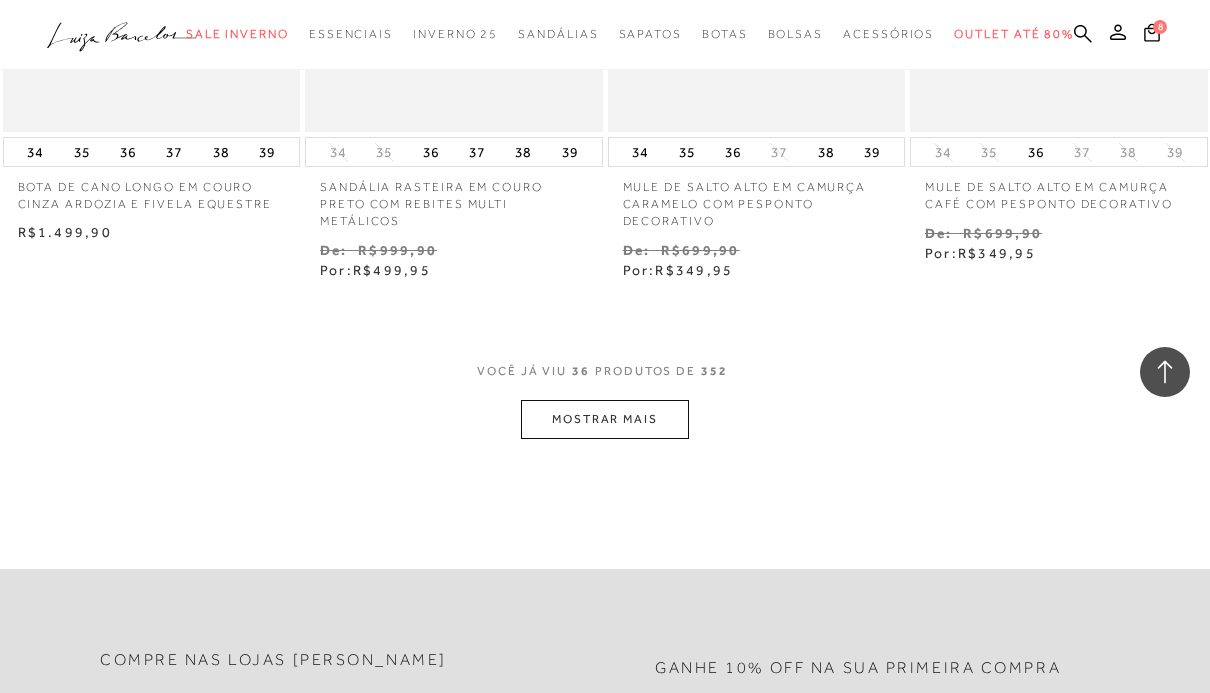 scroll, scrollTop: 5342, scrollLeft: 0, axis: vertical 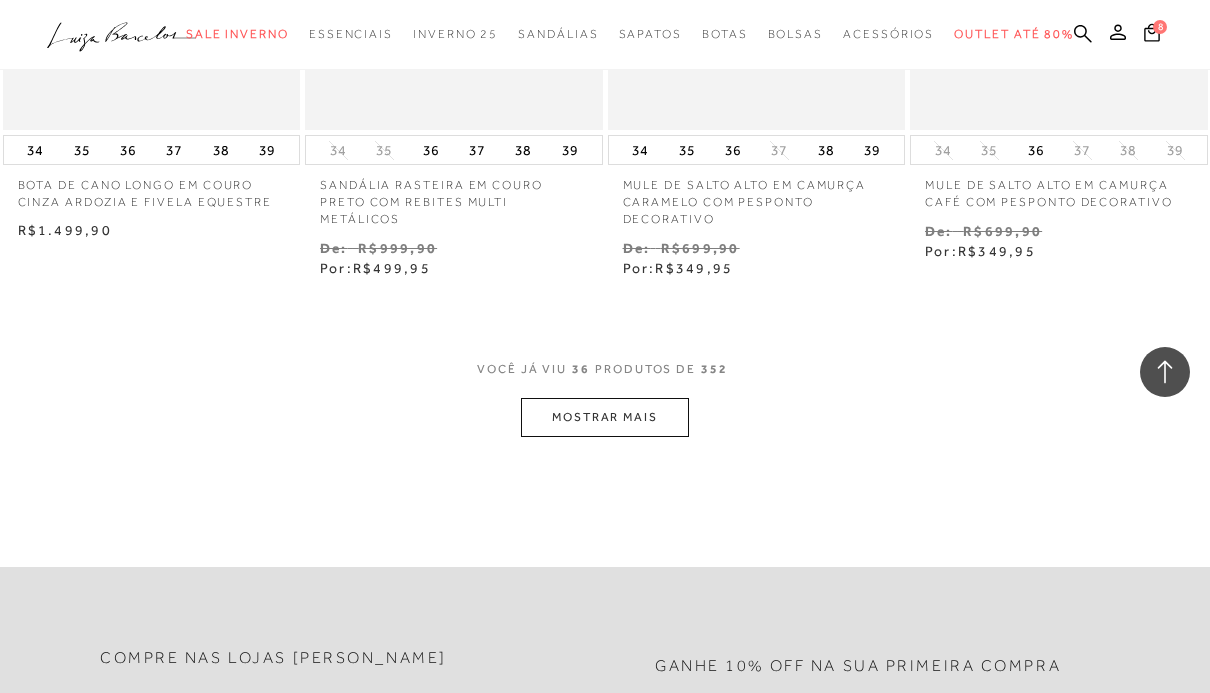 click on "MOSTRAR MAIS" at bounding box center [605, 417] 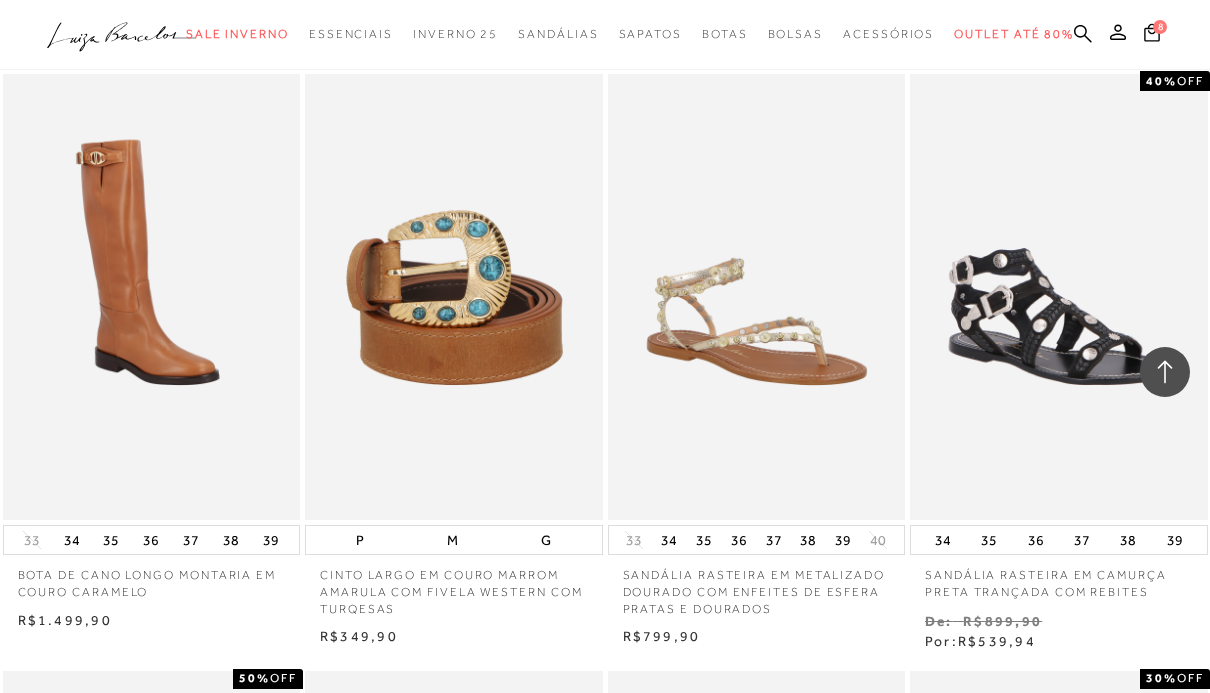 scroll, scrollTop: 6186, scrollLeft: 0, axis: vertical 